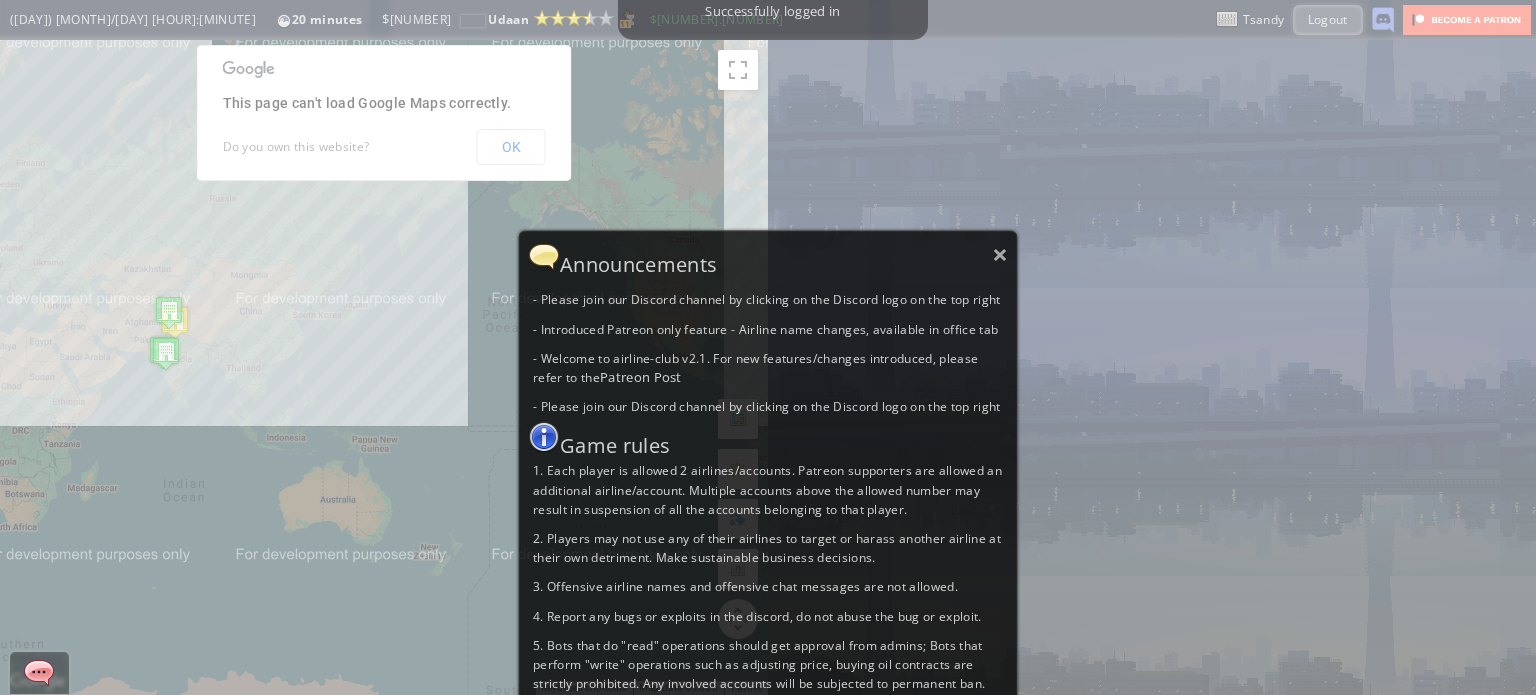 scroll, scrollTop: 0, scrollLeft: 0, axis: both 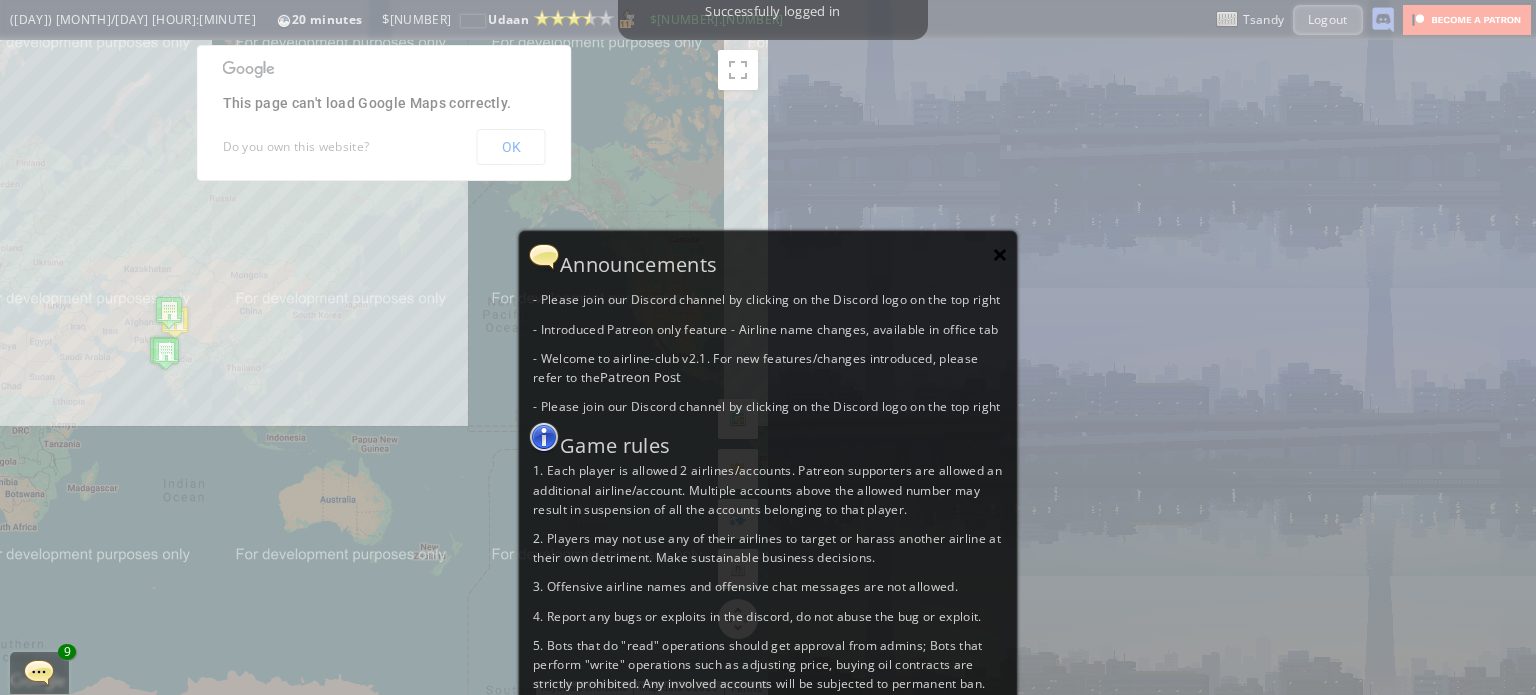 click on "×" at bounding box center (1000, 254) 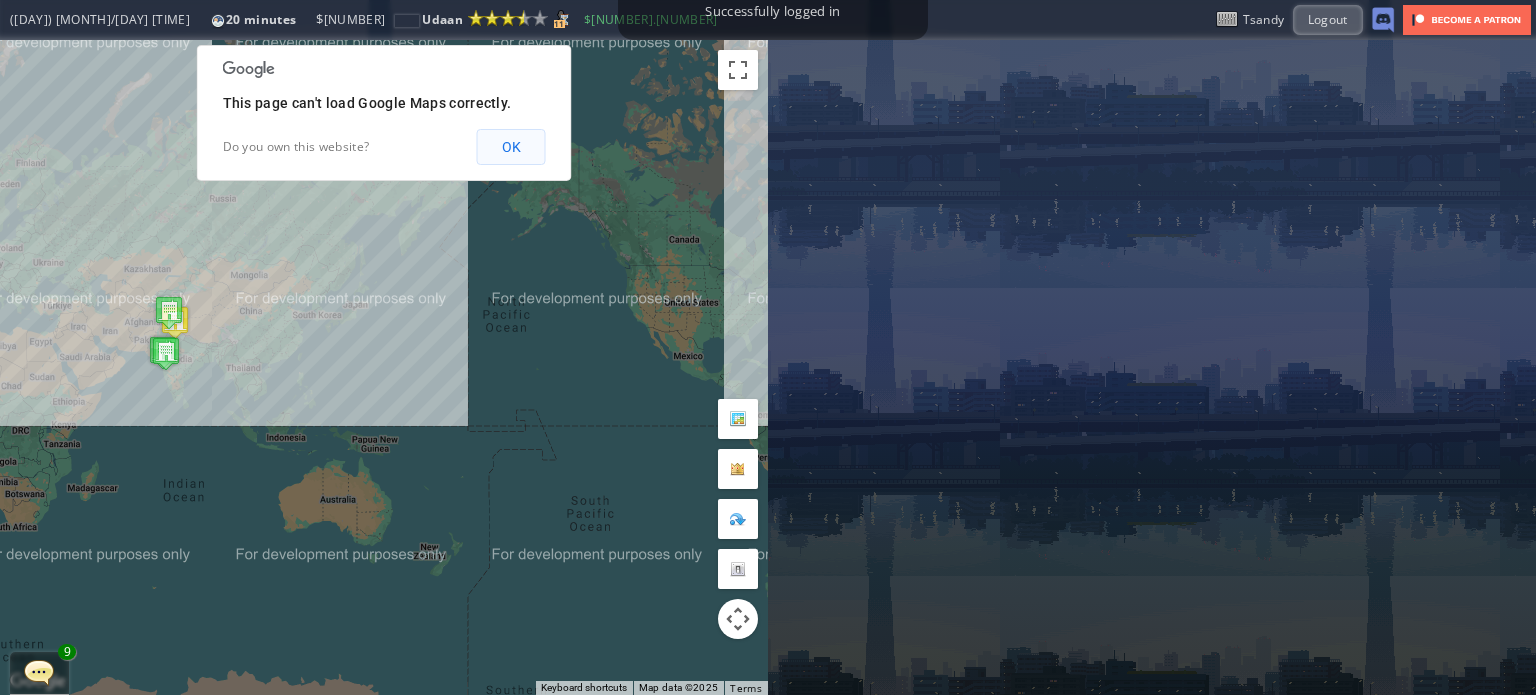click on "OK" at bounding box center [511, 147] 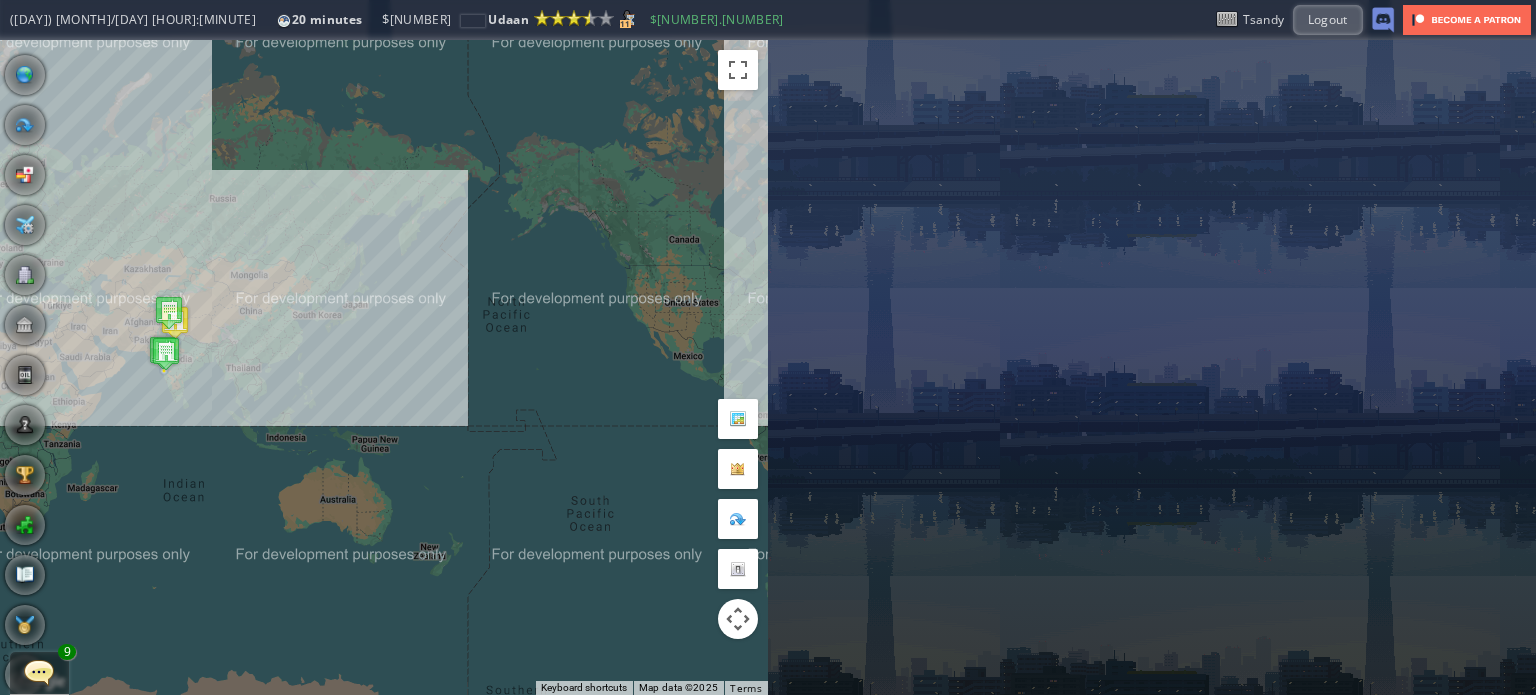 click at bounding box center [39, 672] 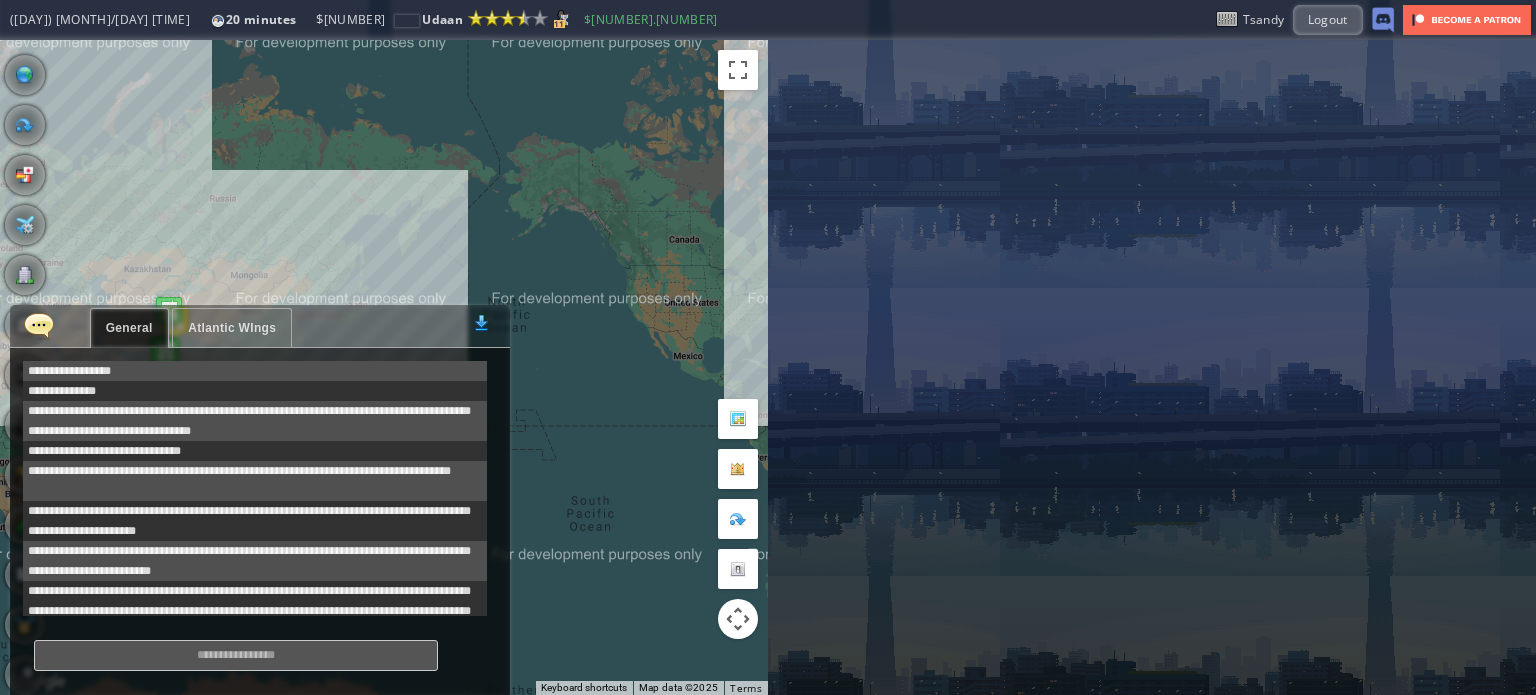 scroll, scrollTop: 538, scrollLeft: 0, axis: vertical 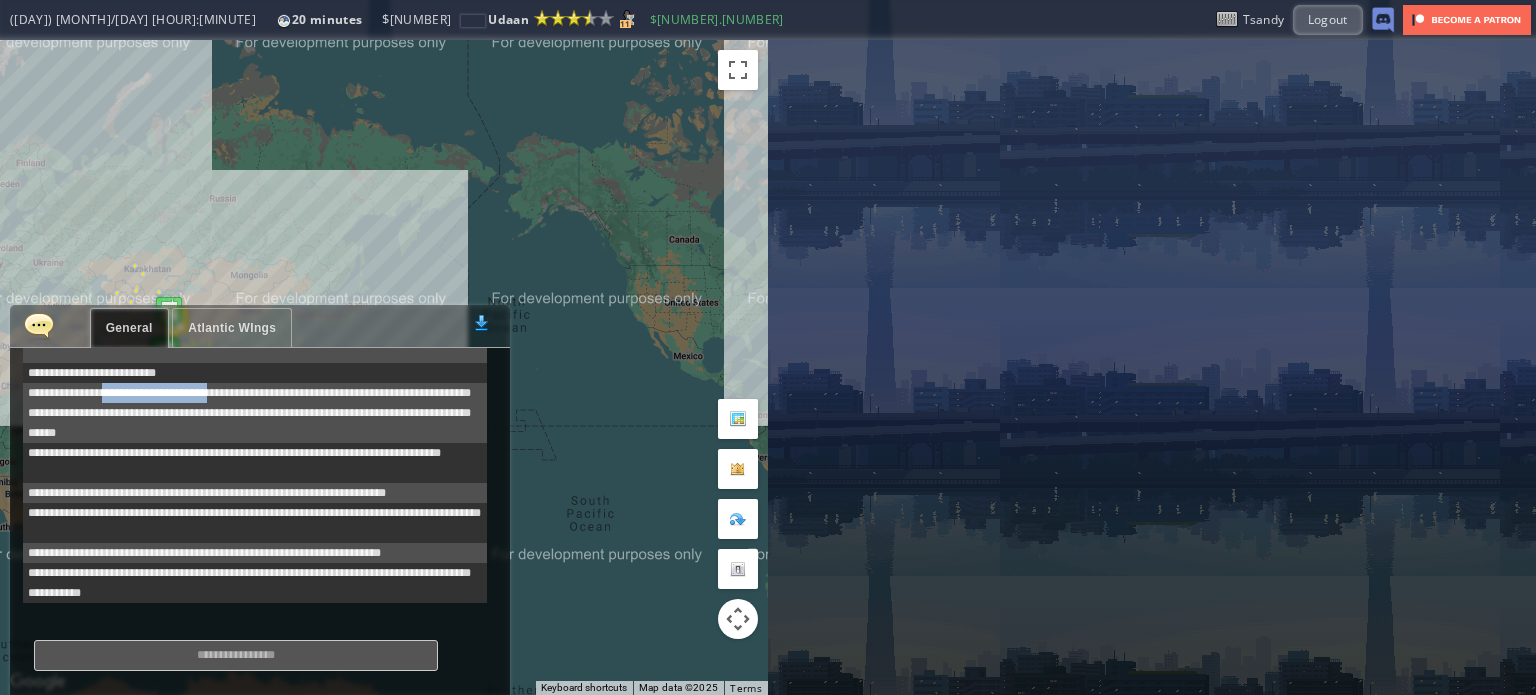 drag, startPoint x: 222, startPoint y: 391, endPoint x: 109, endPoint y: 388, distance: 113.03982 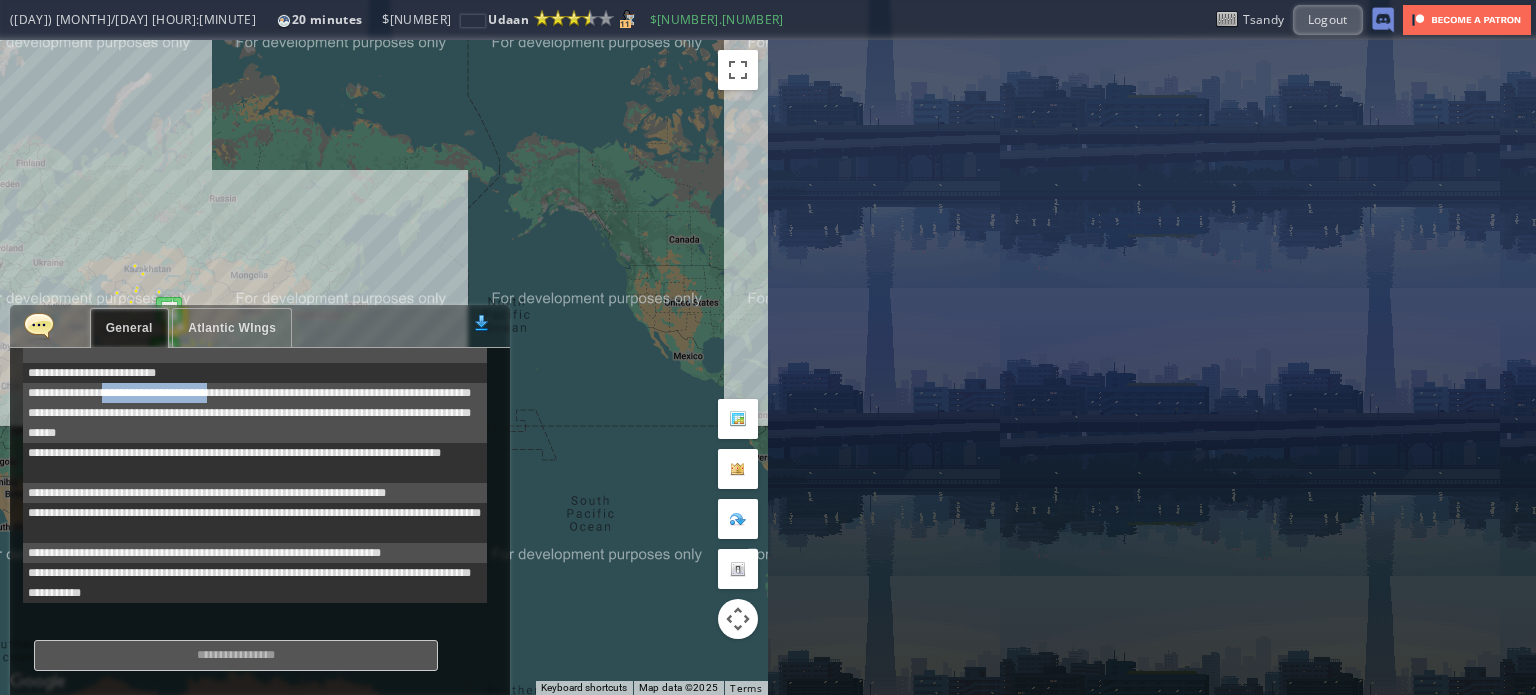 click on "**********" at bounding box center [255, 413] 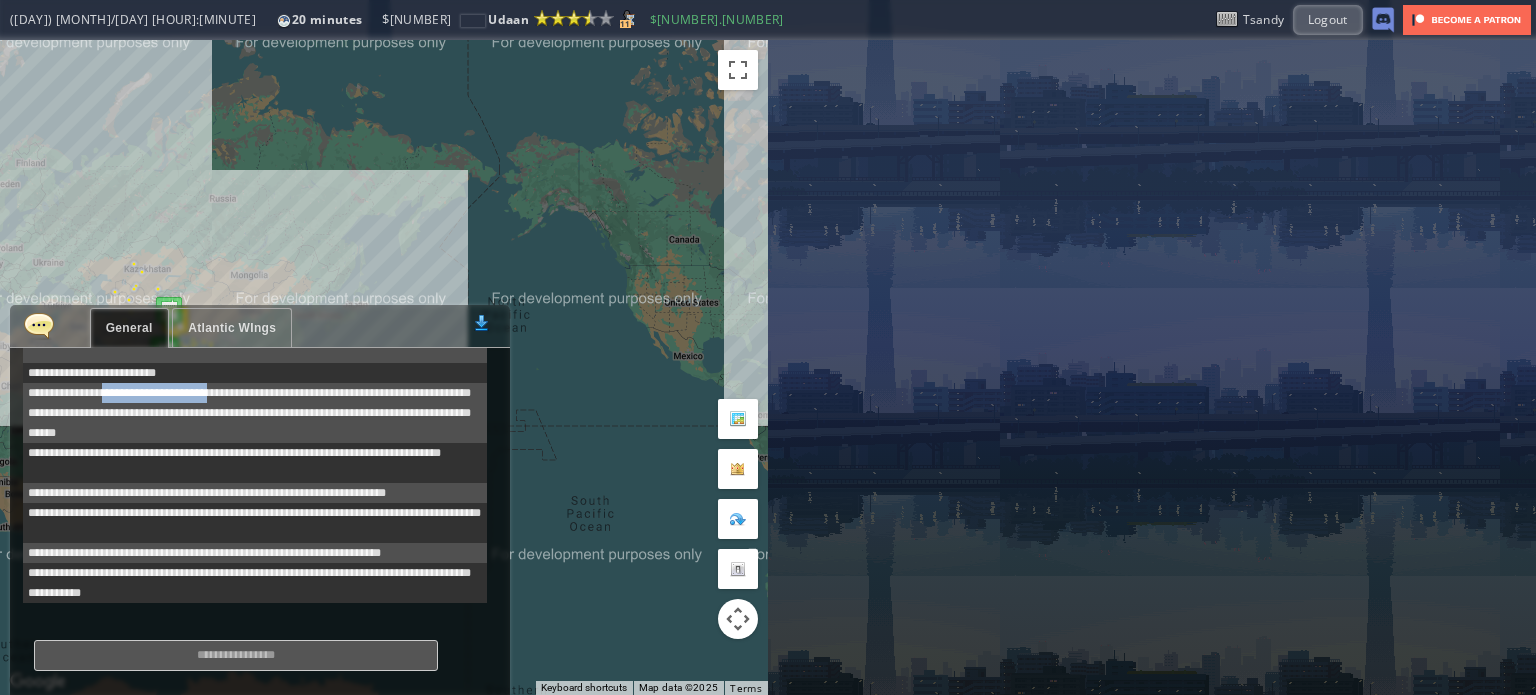 copy on "**********" 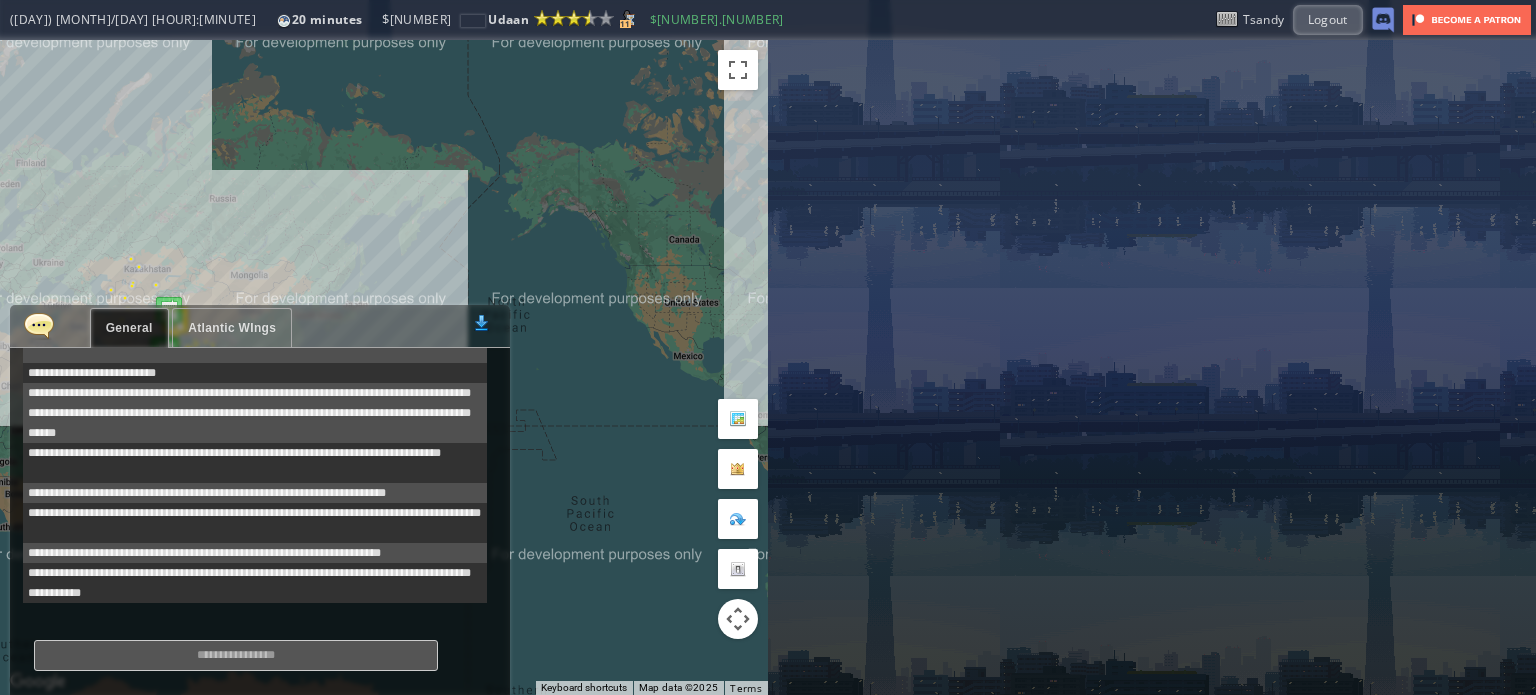 click at bounding box center [236, 655] 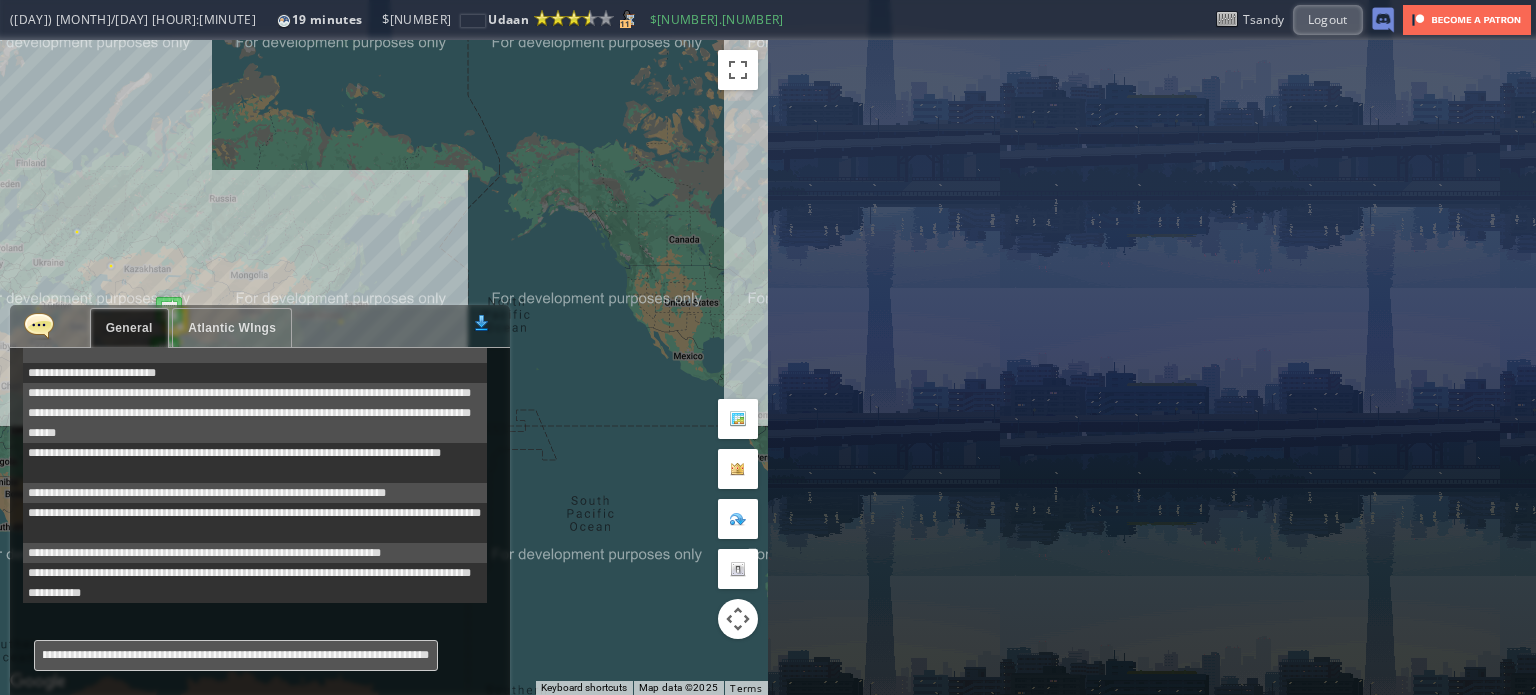 scroll, scrollTop: 0, scrollLeft: 142, axis: horizontal 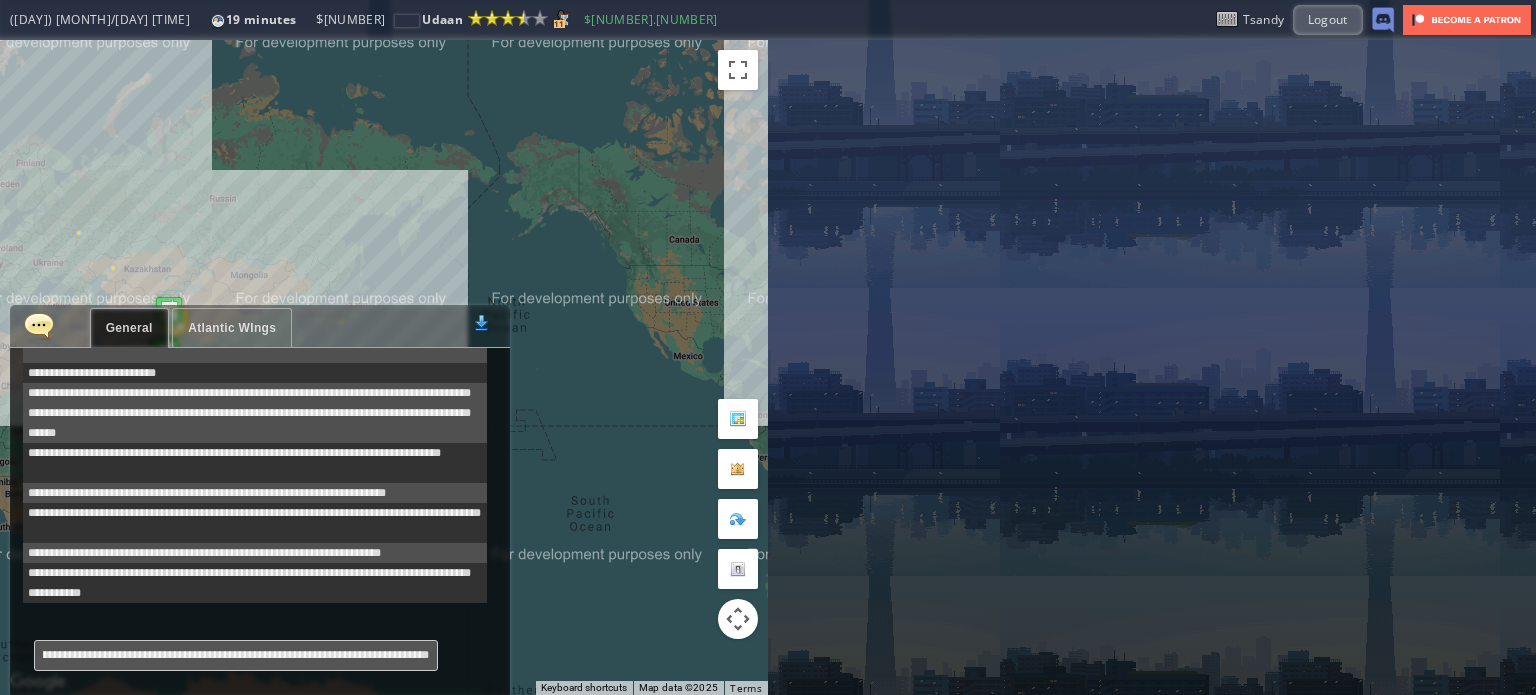 type on "**********" 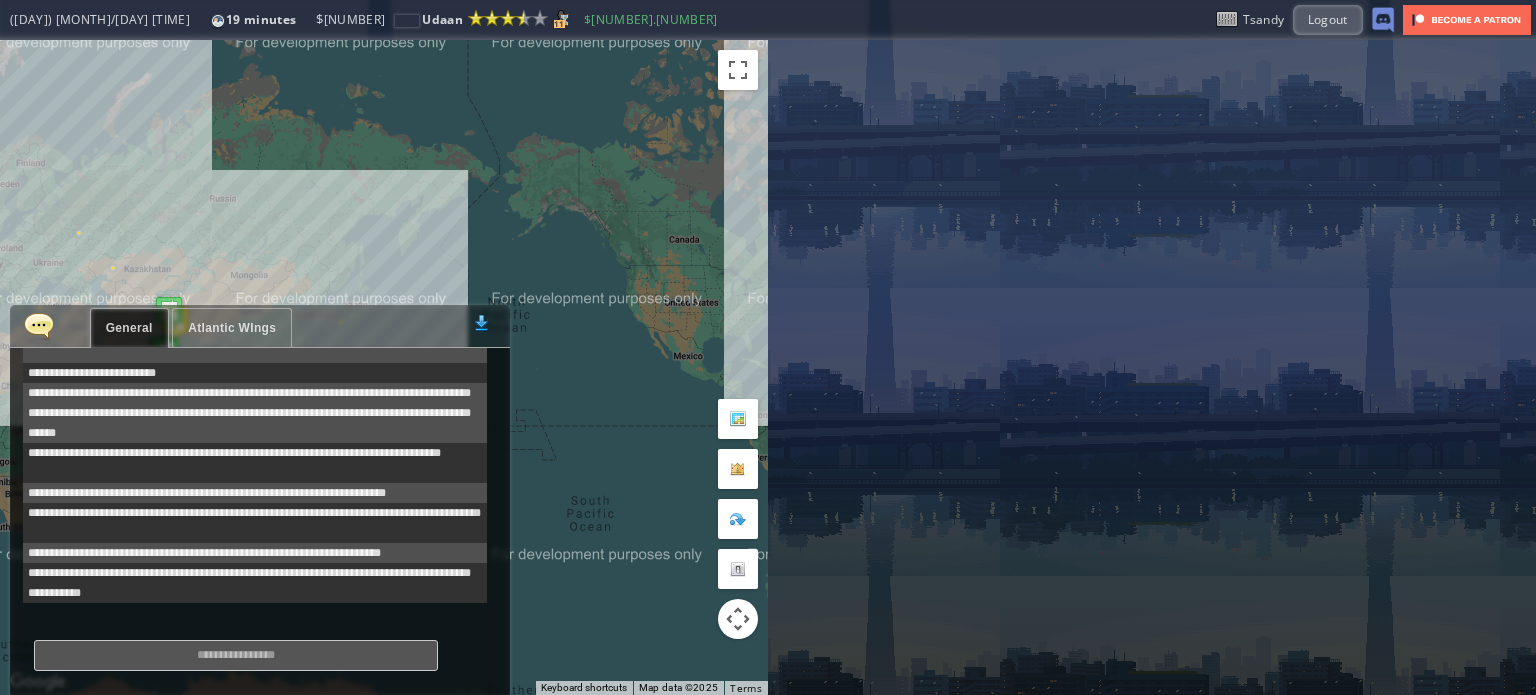 scroll, scrollTop: 0, scrollLeft: 0, axis: both 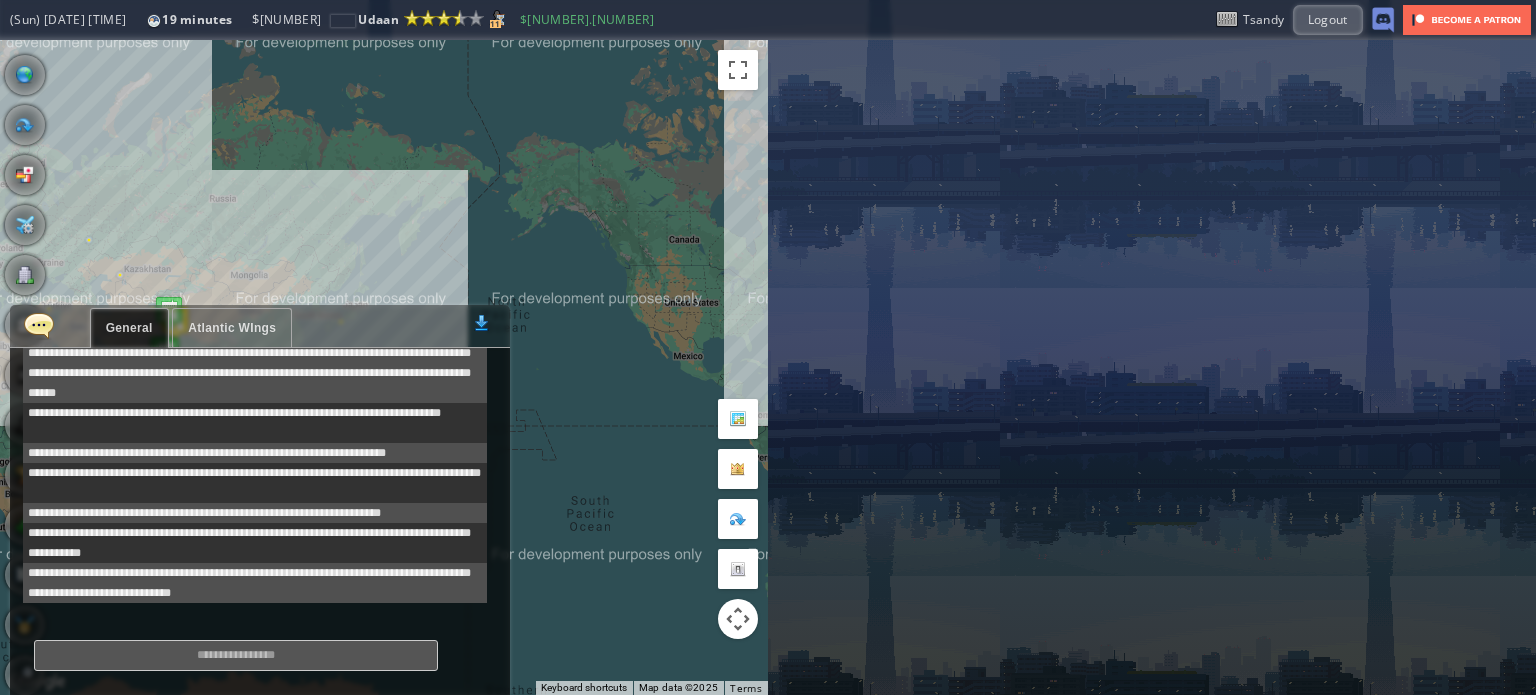 click at bounding box center [39, 325] 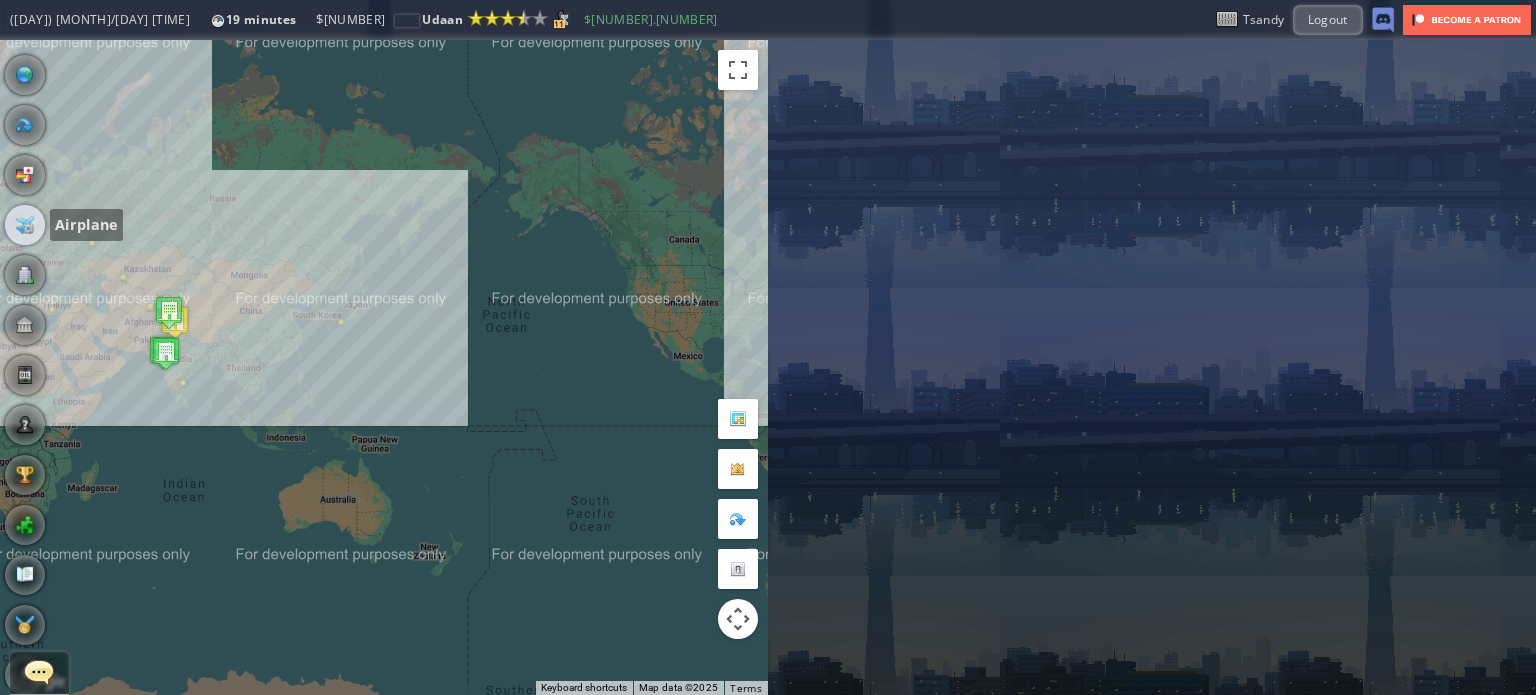 click at bounding box center [25, 225] 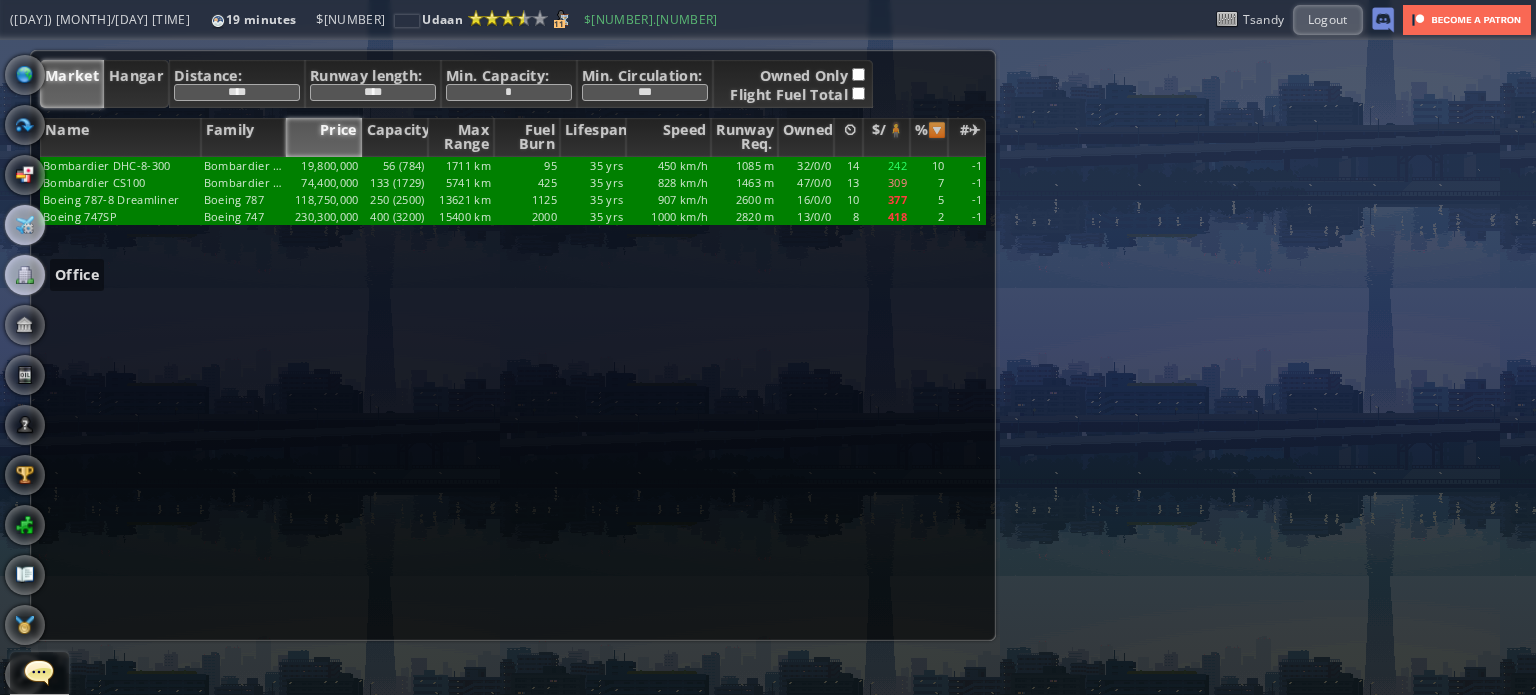 click at bounding box center (25, 275) 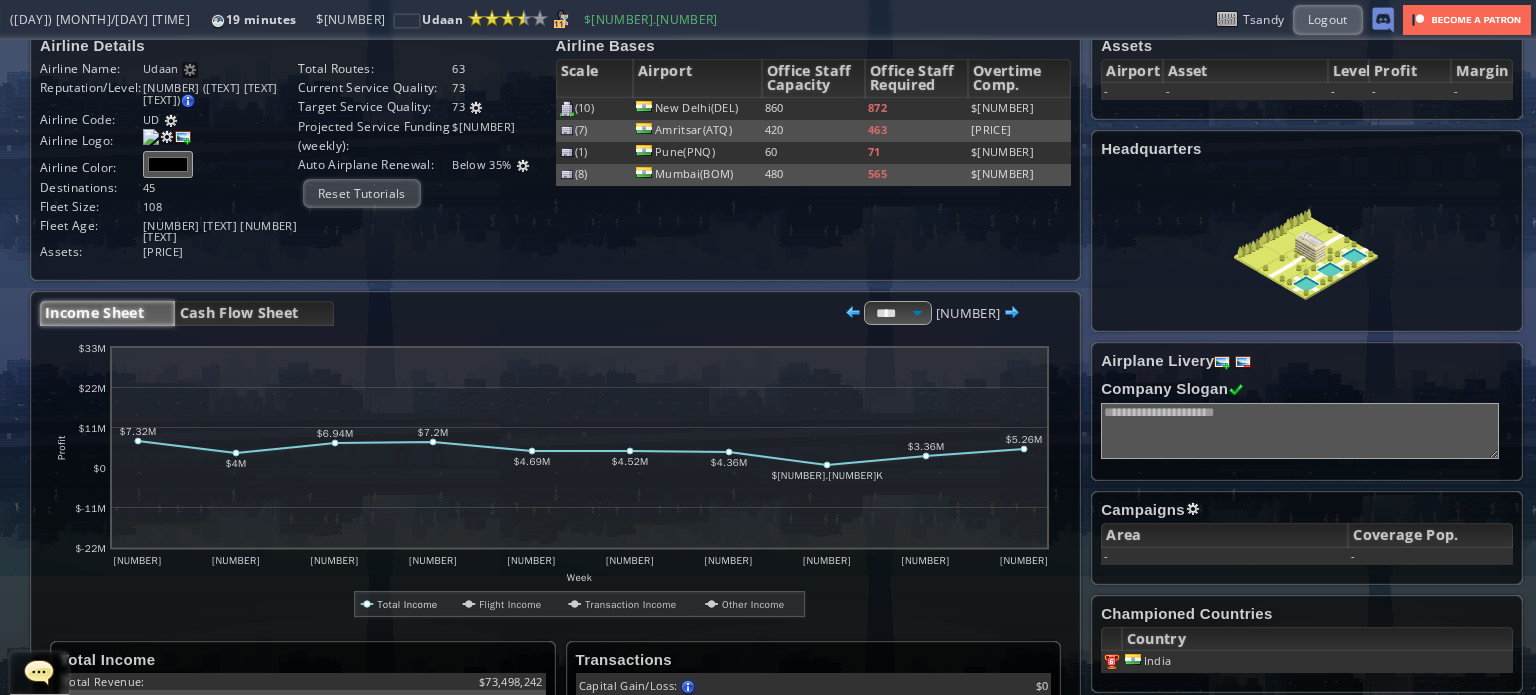 scroll, scrollTop: 13, scrollLeft: 0, axis: vertical 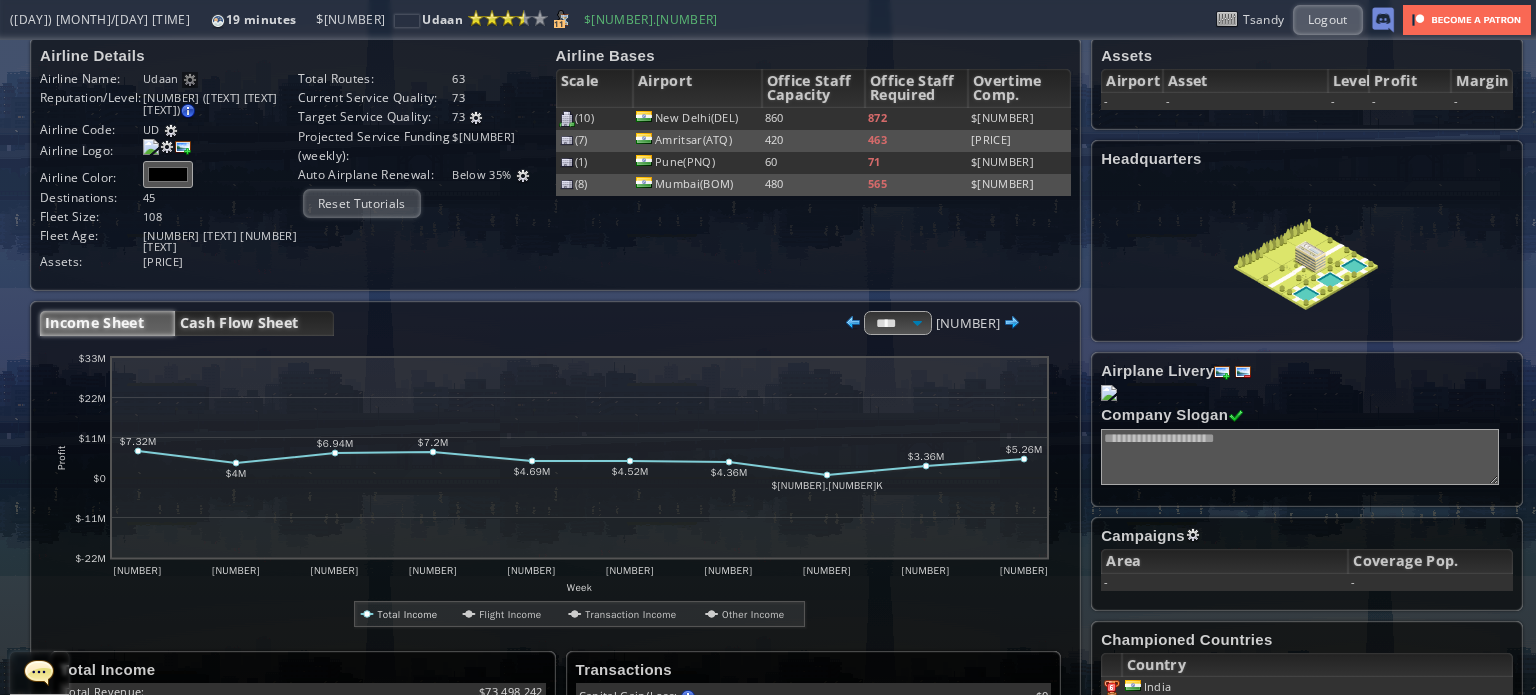 click on "Cash Flow Sheet" at bounding box center [254, 323] 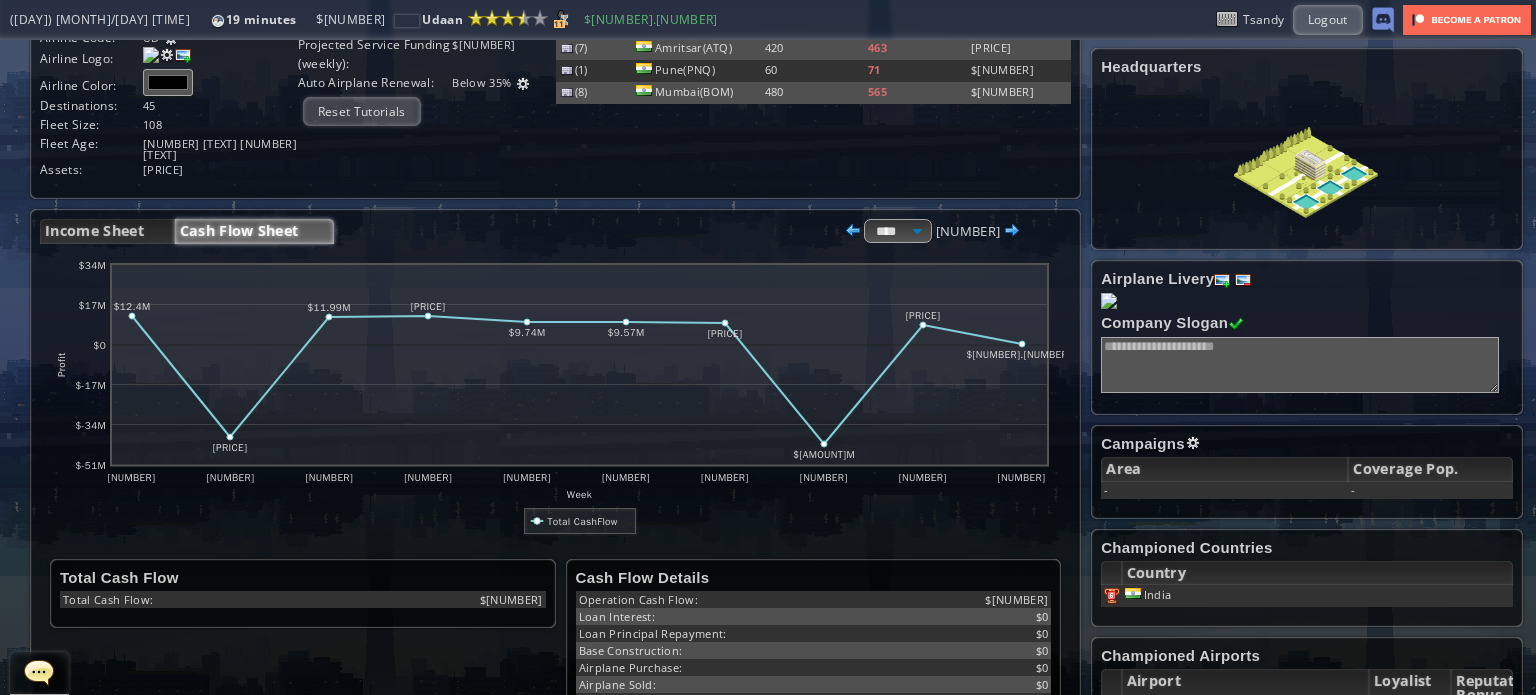 scroll, scrollTop: 113, scrollLeft: 0, axis: vertical 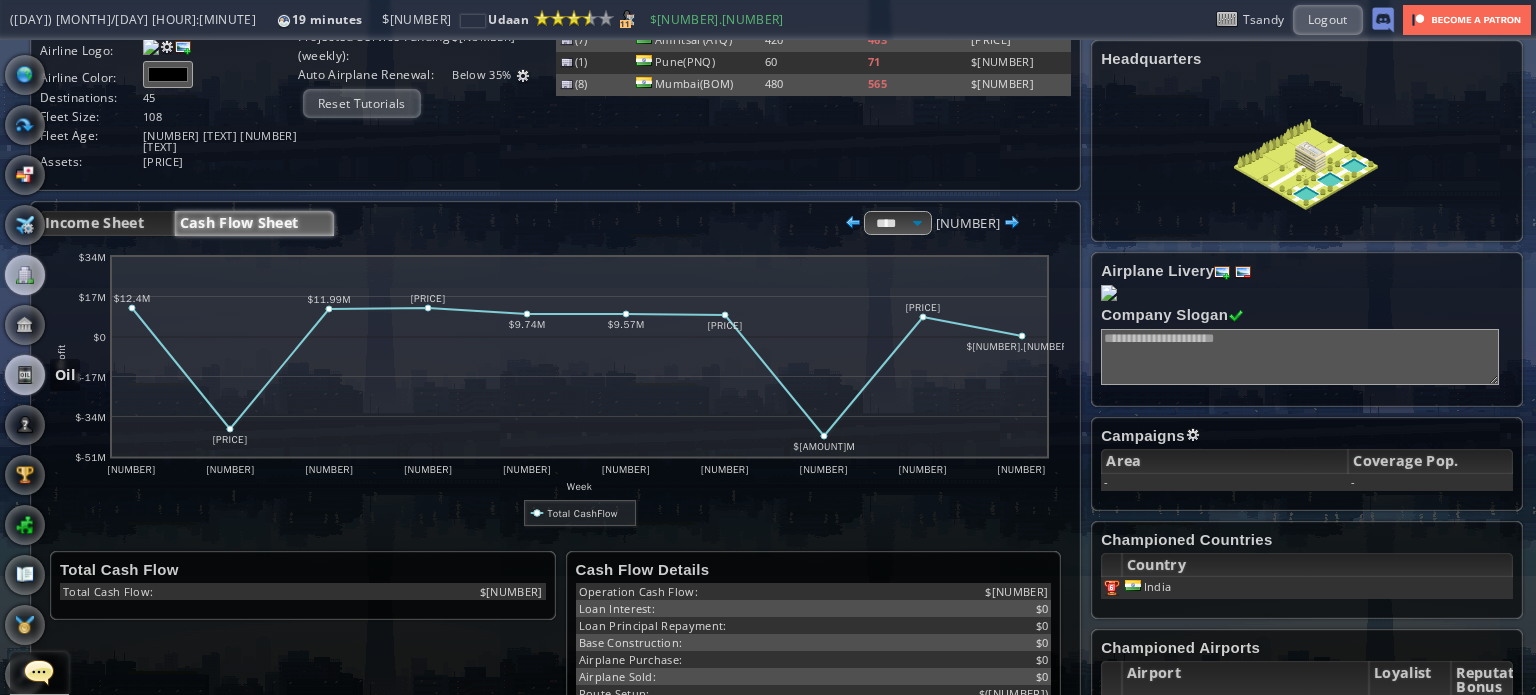 click at bounding box center [25, 375] 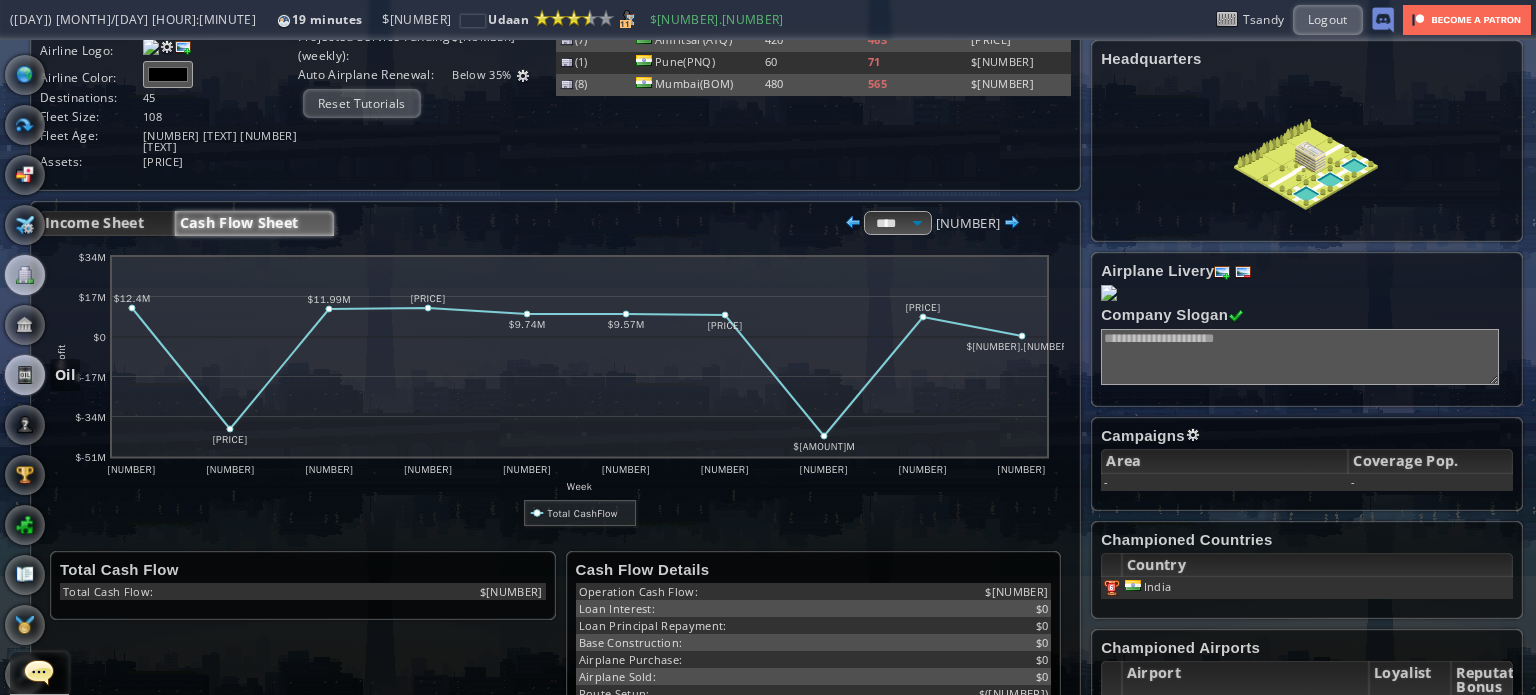 scroll, scrollTop: 0, scrollLeft: 0, axis: both 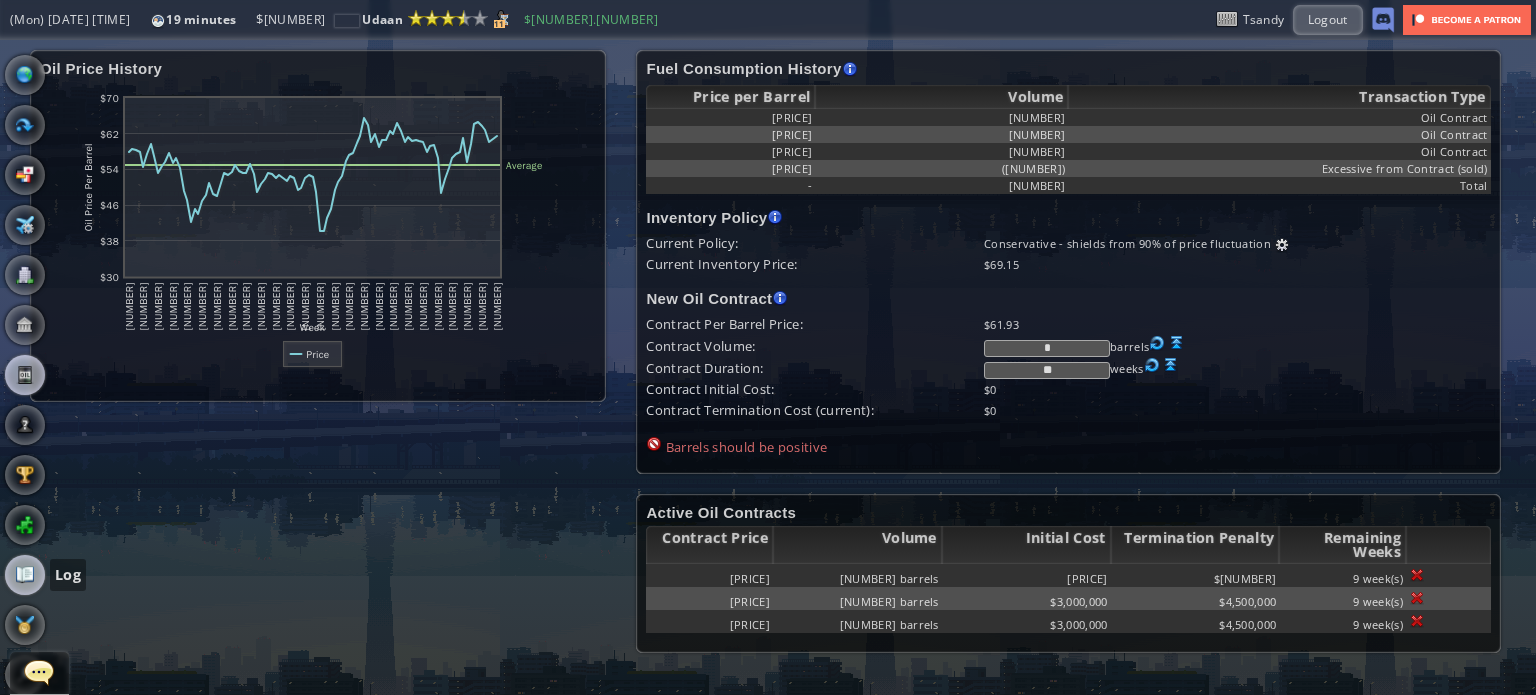 click at bounding box center (25, 575) 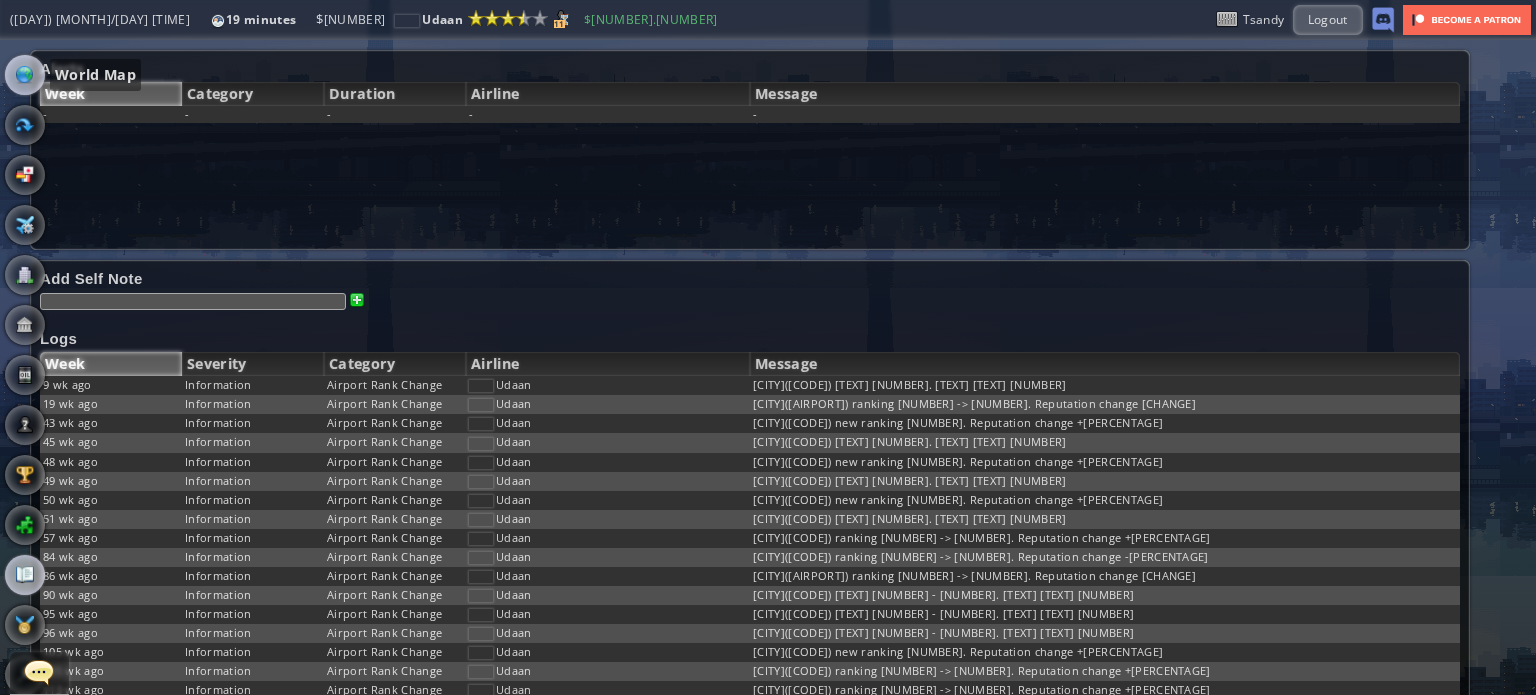 click at bounding box center (25, 75) 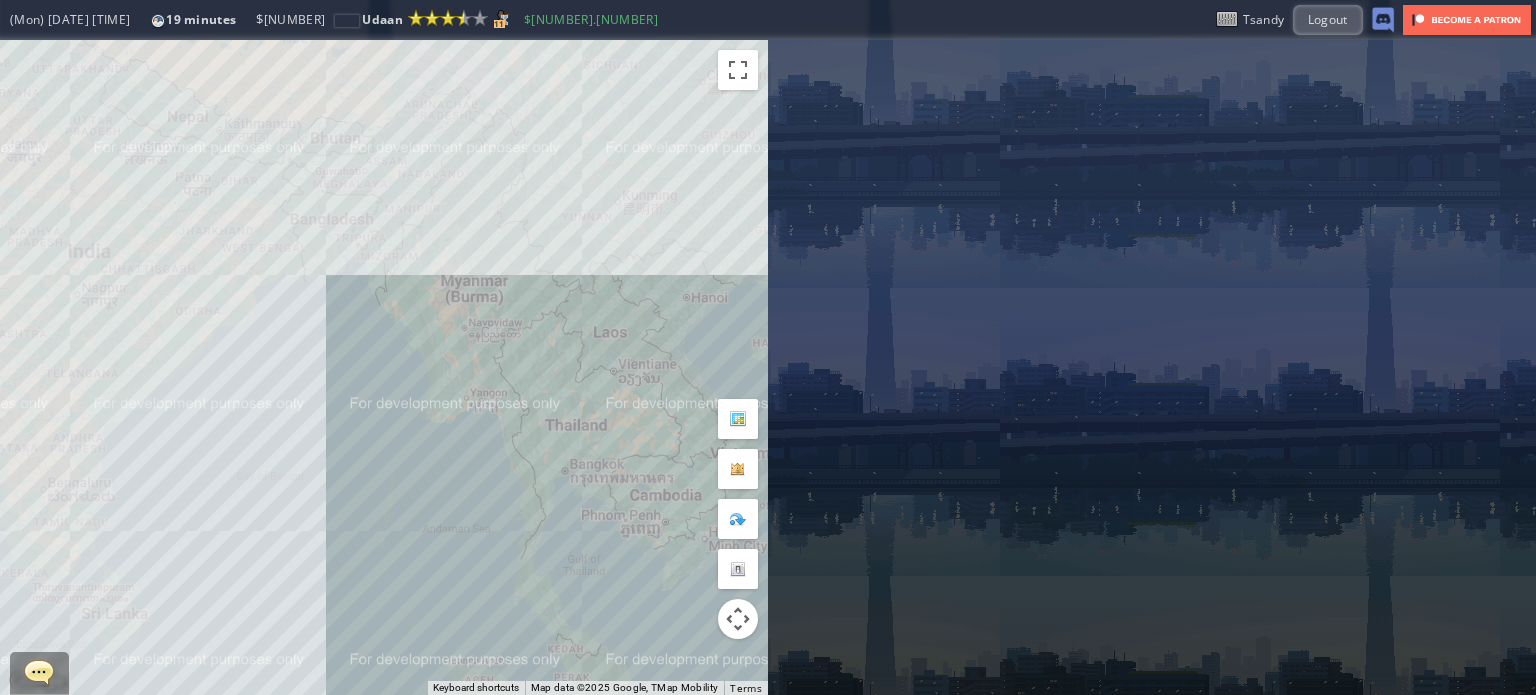 drag, startPoint x: 138, startPoint y: 366, endPoint x: 319, endPoint y: 340, distance: 182.85786 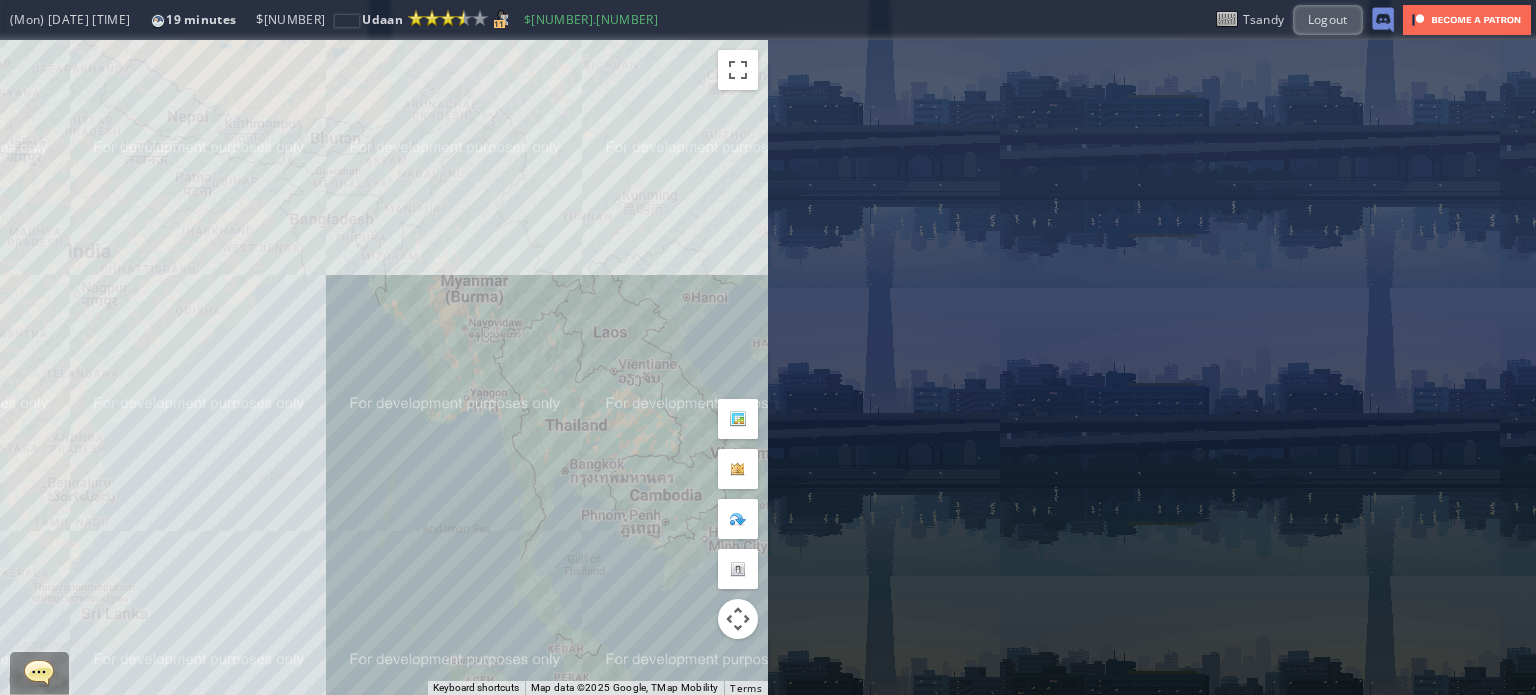 click on "To navigate, press the arrow keys." at bounding box center [384, 367] 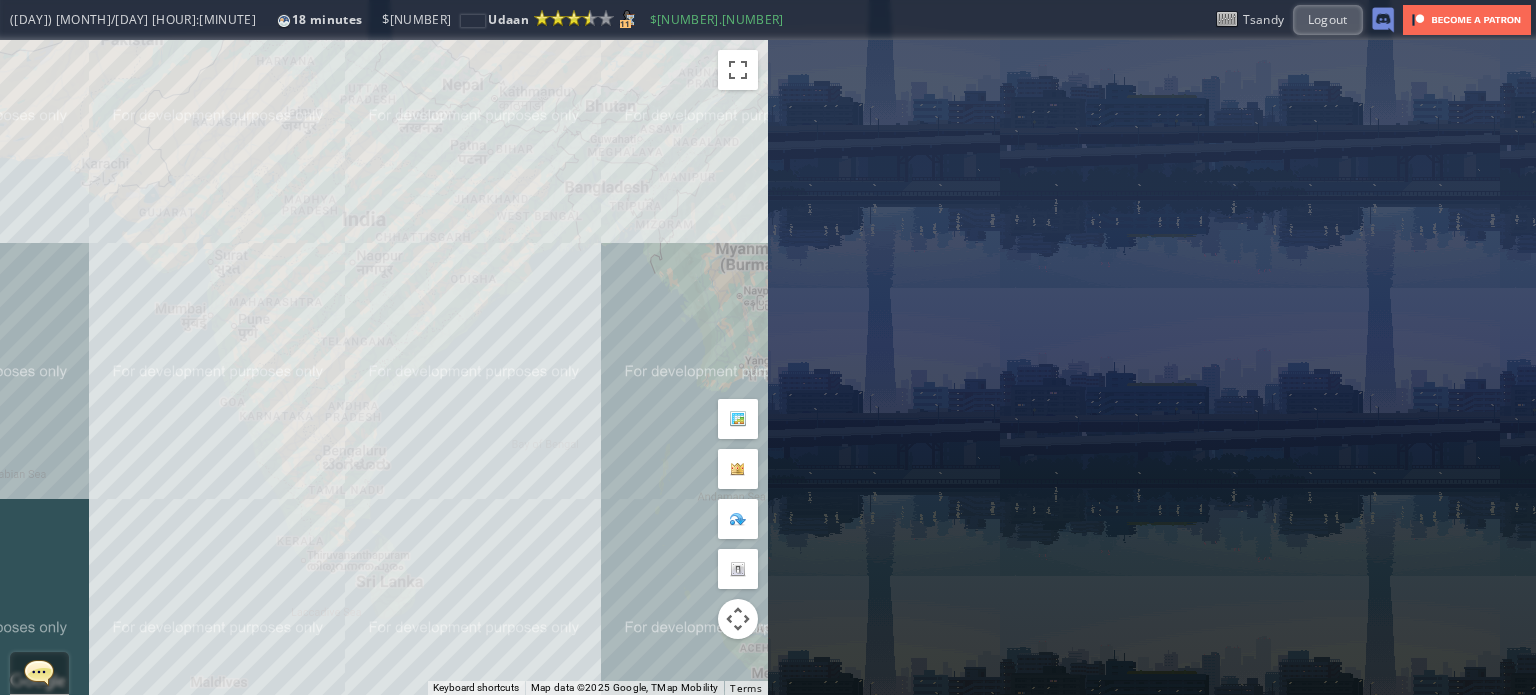 click on "To navigate, press the arrow keys." at bounding box center [384, 367] 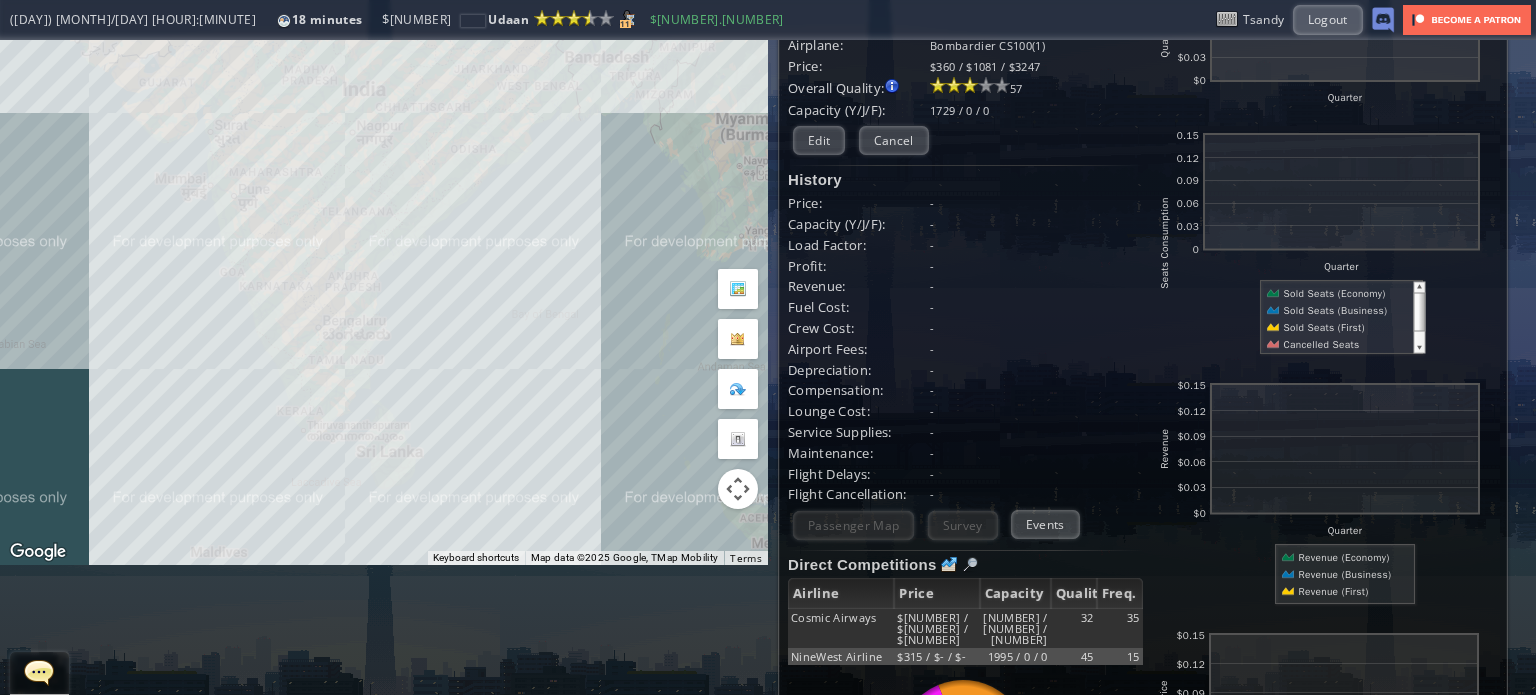 scroll, scrollTop: 0, scrollLeft: 0, axis: both 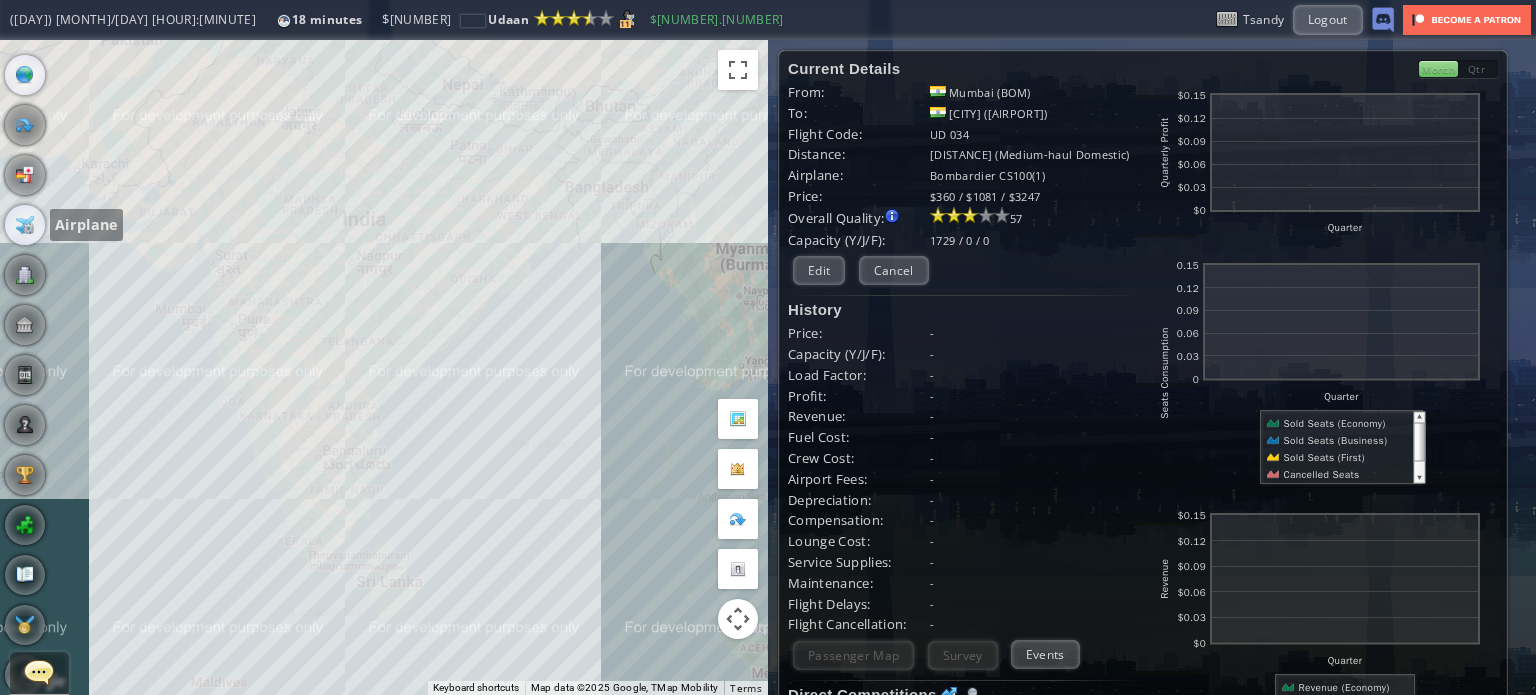 click at bounding box center [25, 225] 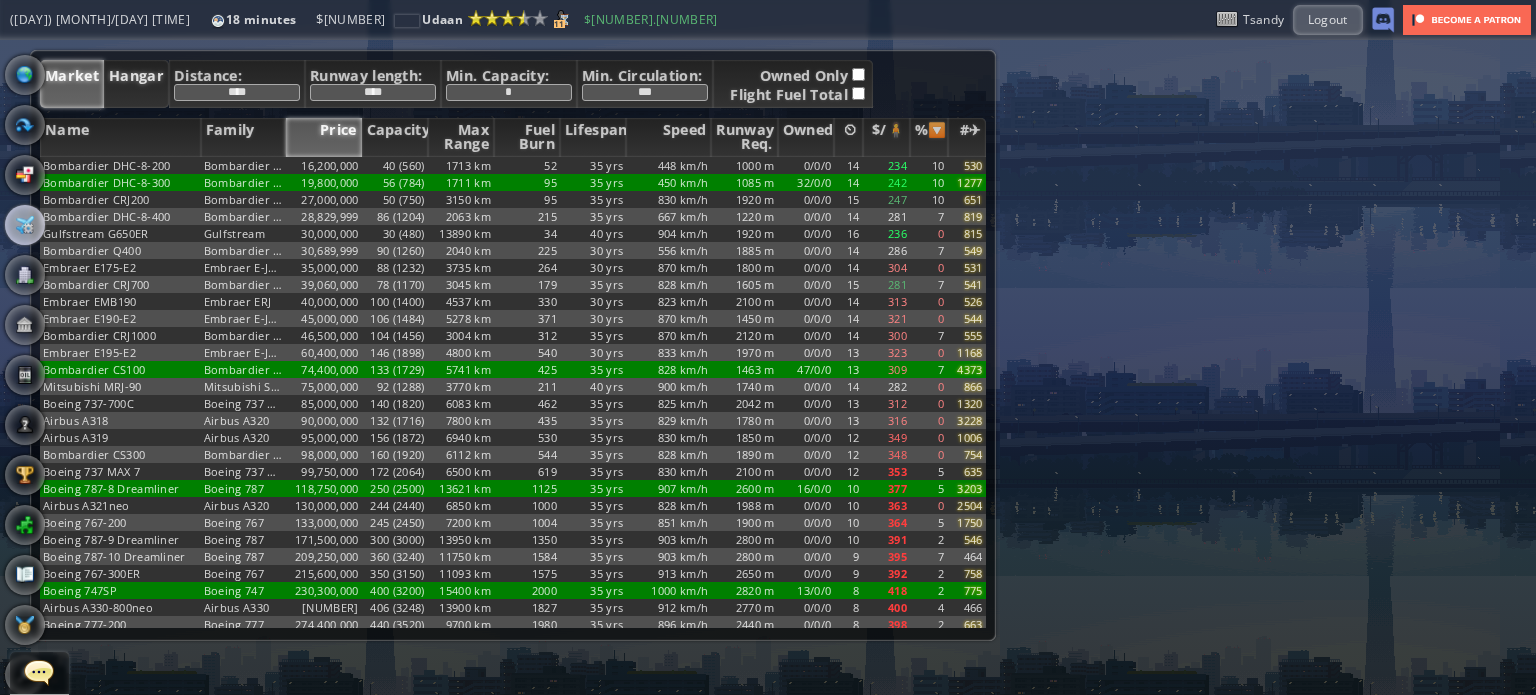 click on "Hangar" at bounding box center (136, 84) 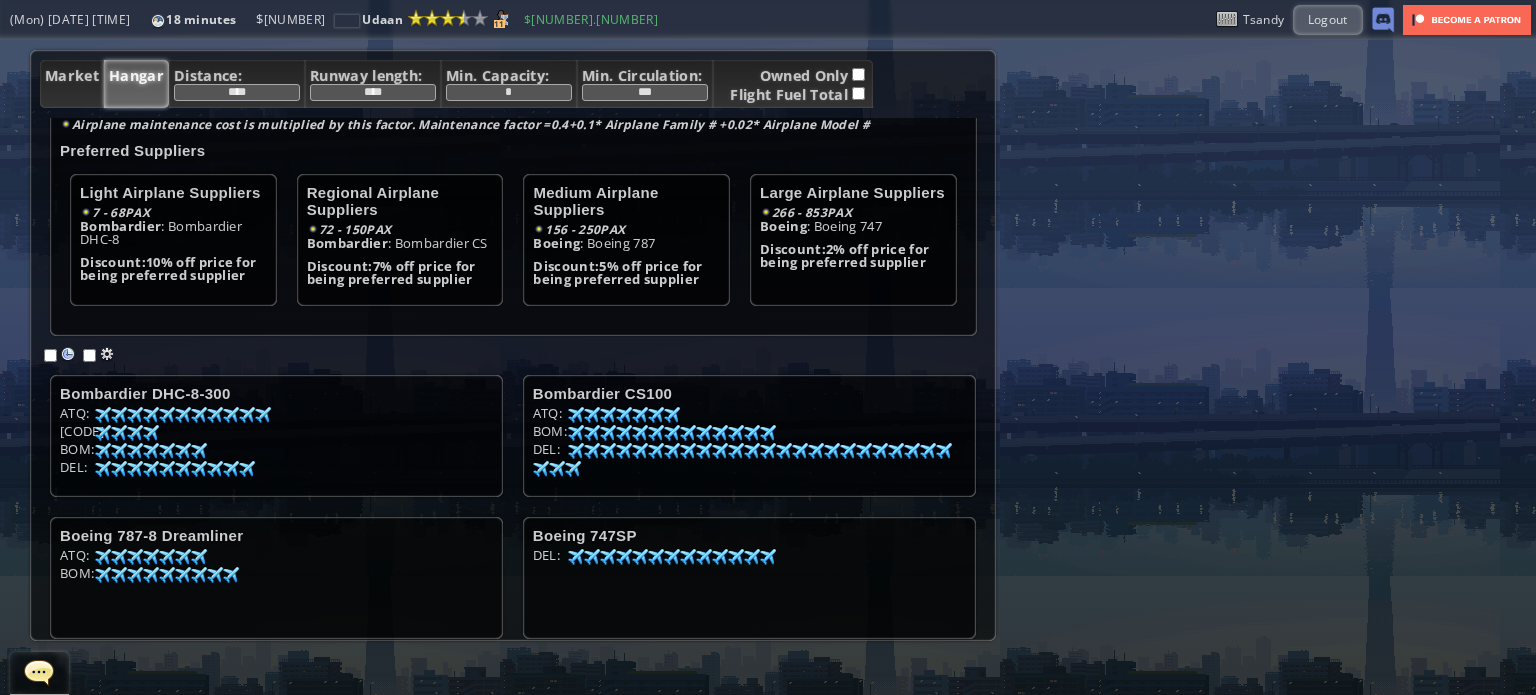 scroll, scrollTop: 104, scrollLeft: 0, axis: vertical 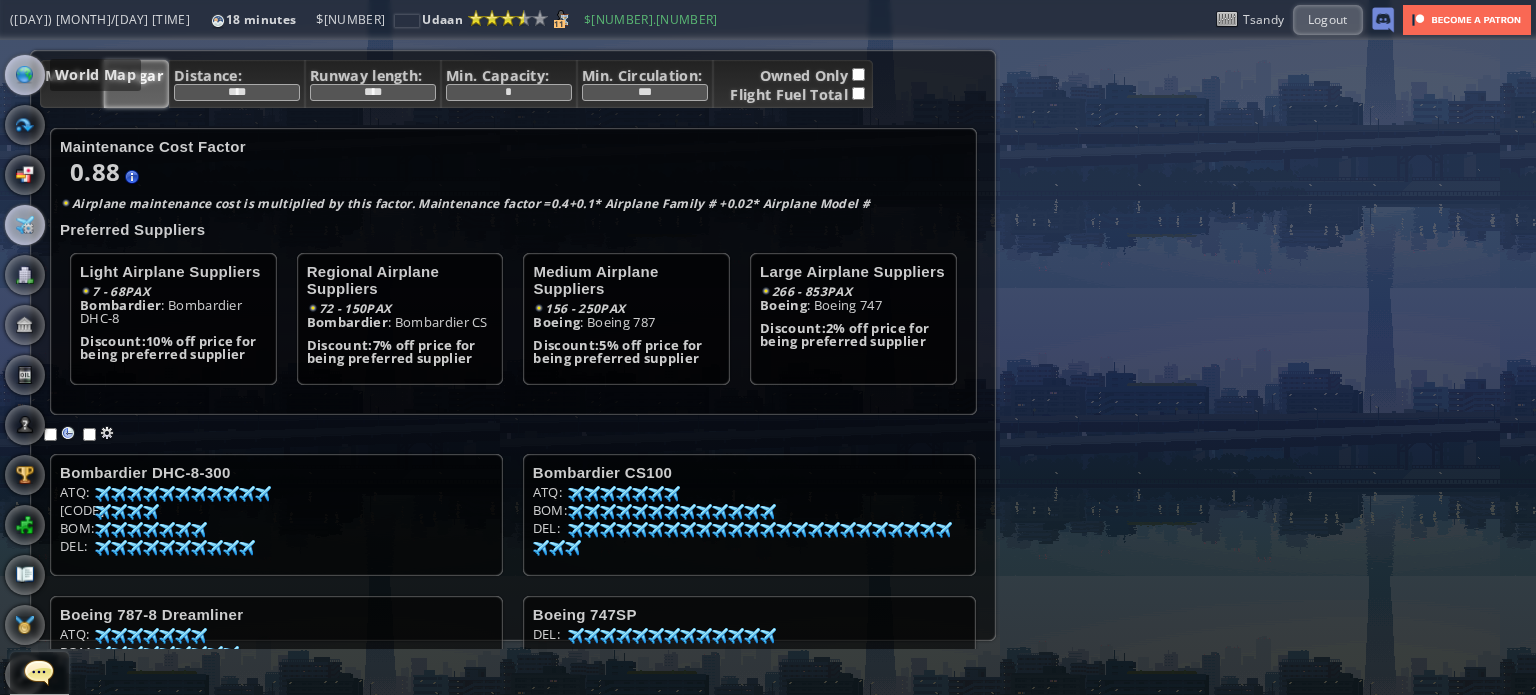 click at bounding box center [25, 75] 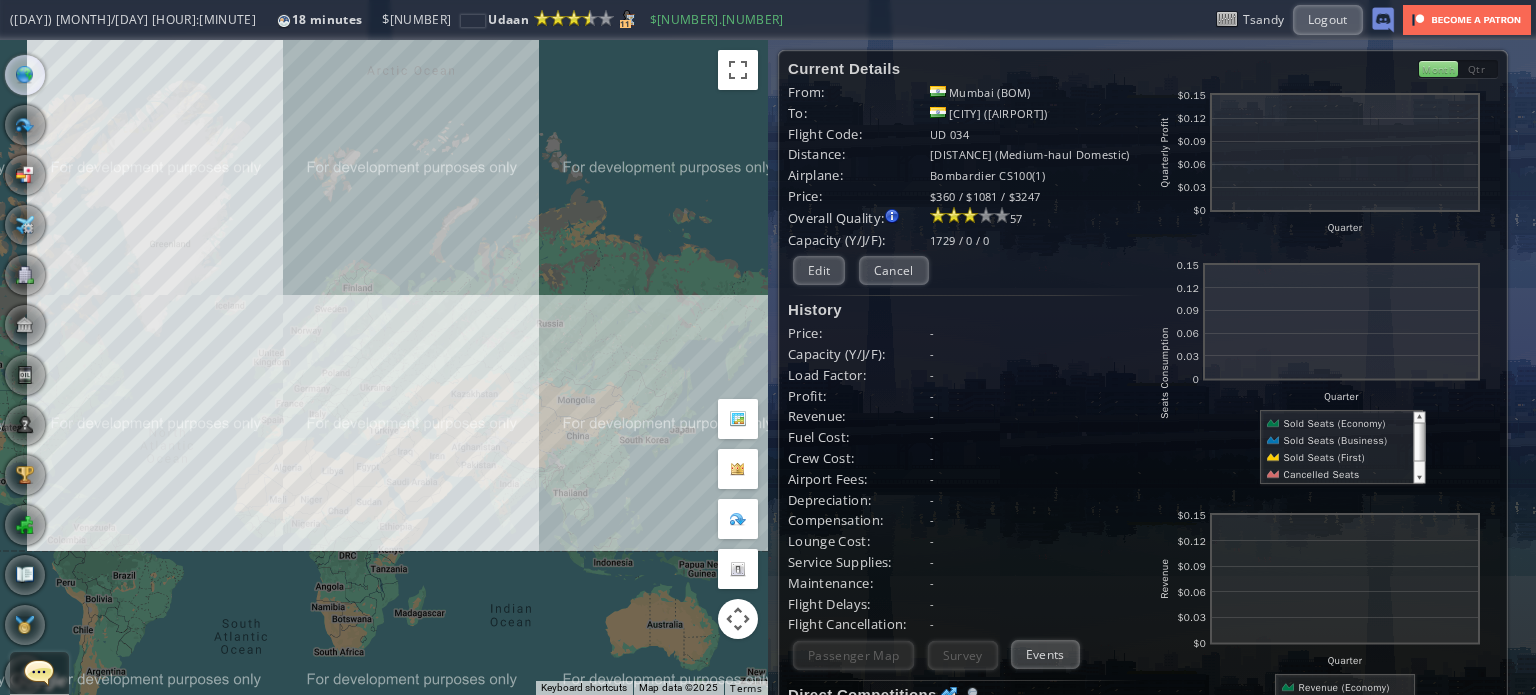 drag, startPoint x: 149, startPoint y: 440, endPoint x: 353, endPoint y: 484, distance: 208.69116 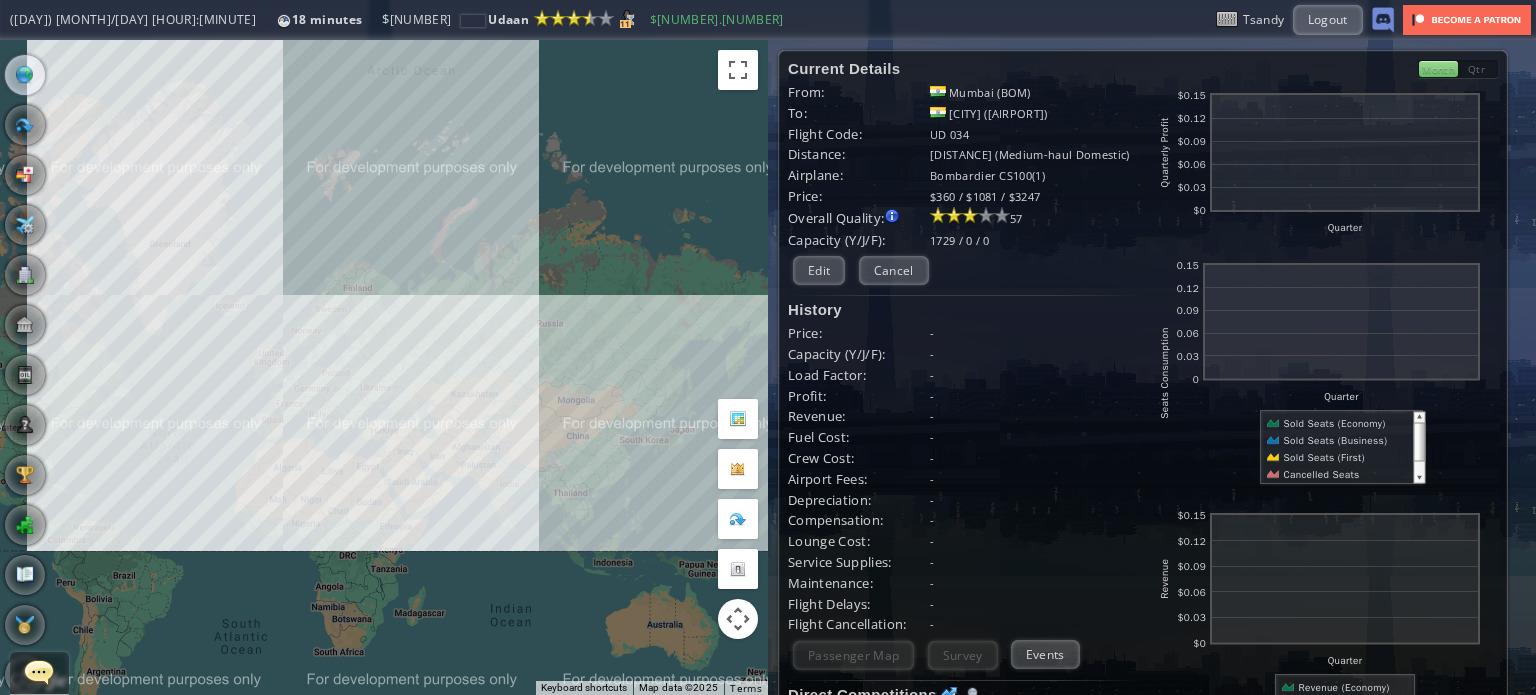 click on "To navigate, press the arrow keys." at bounding box center [384, 367] 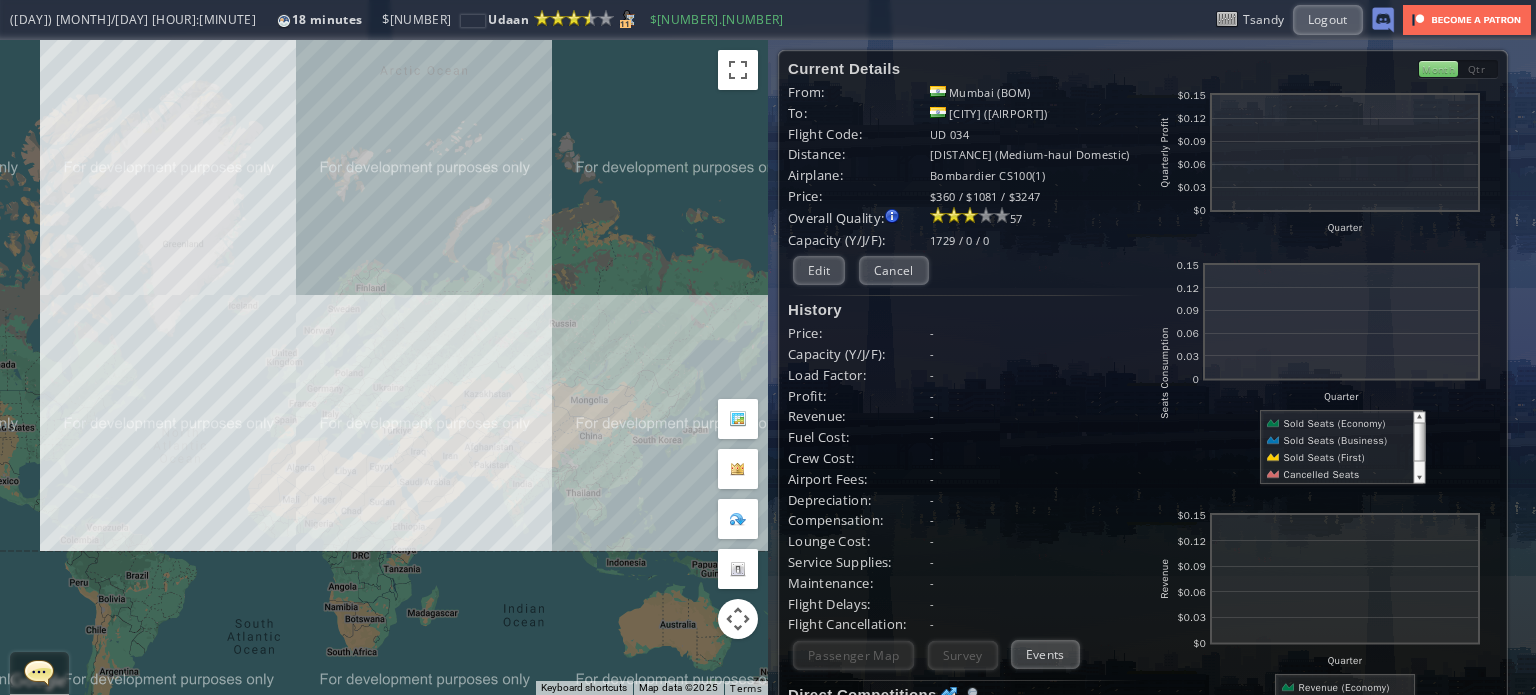click on "To navigate, press the arrow keys." at bounding box center [384, 367] 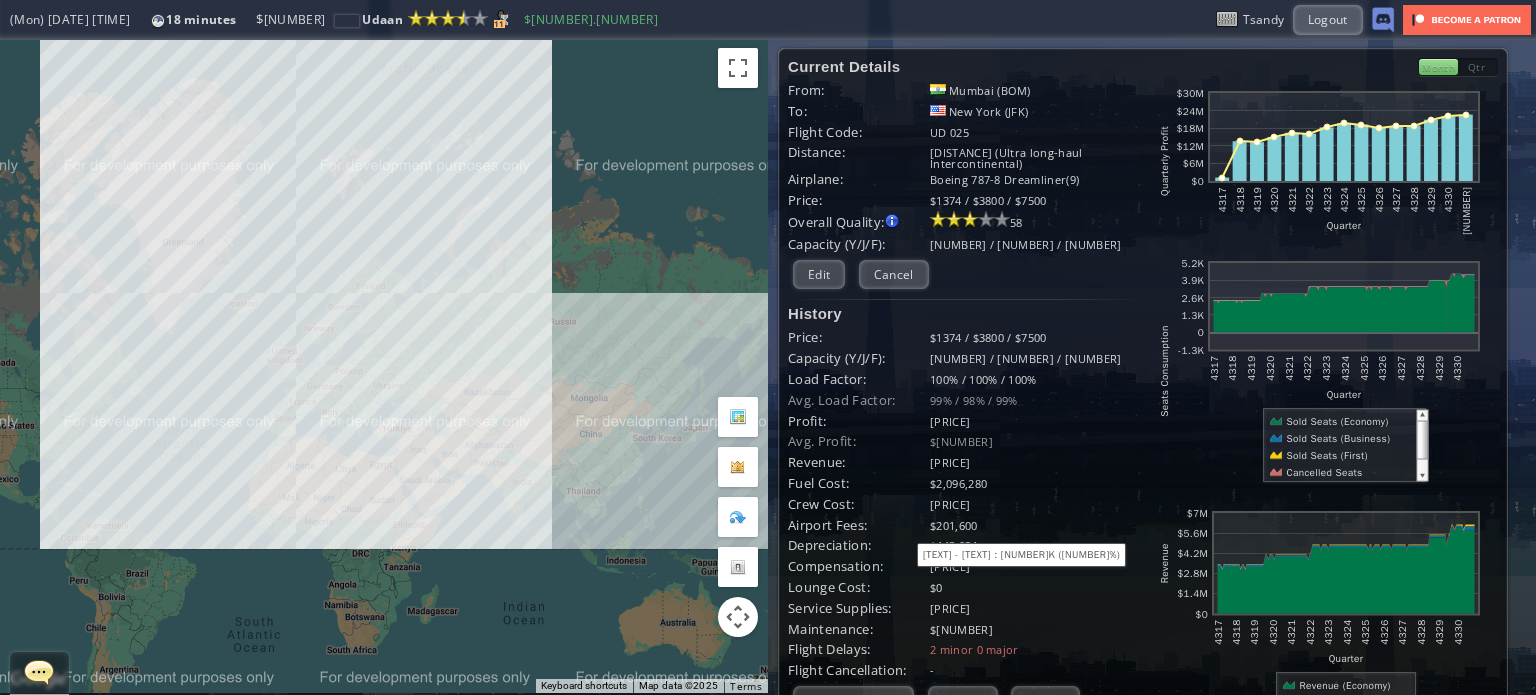 scroll, scrollTop: 0, scrollLeft: 0, axis: both 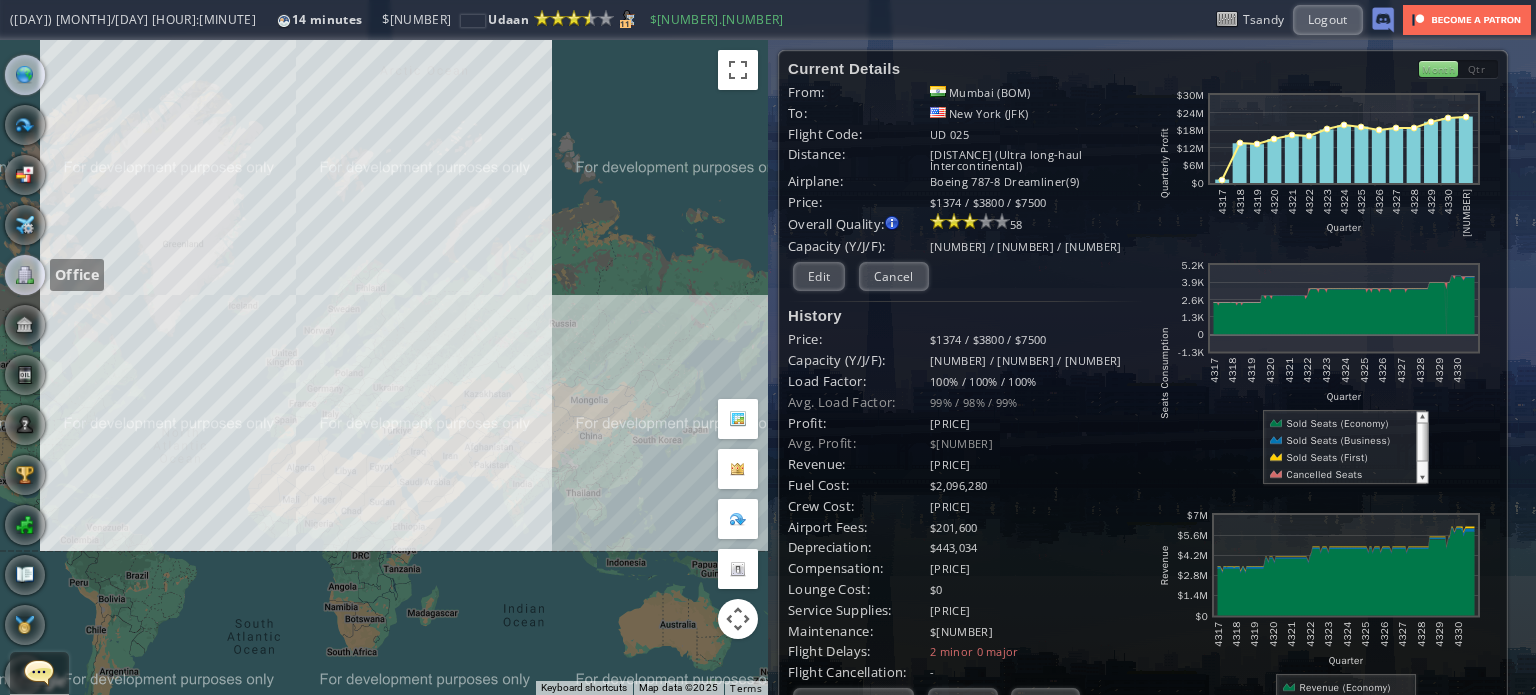 click at bounding box center (25, 275) 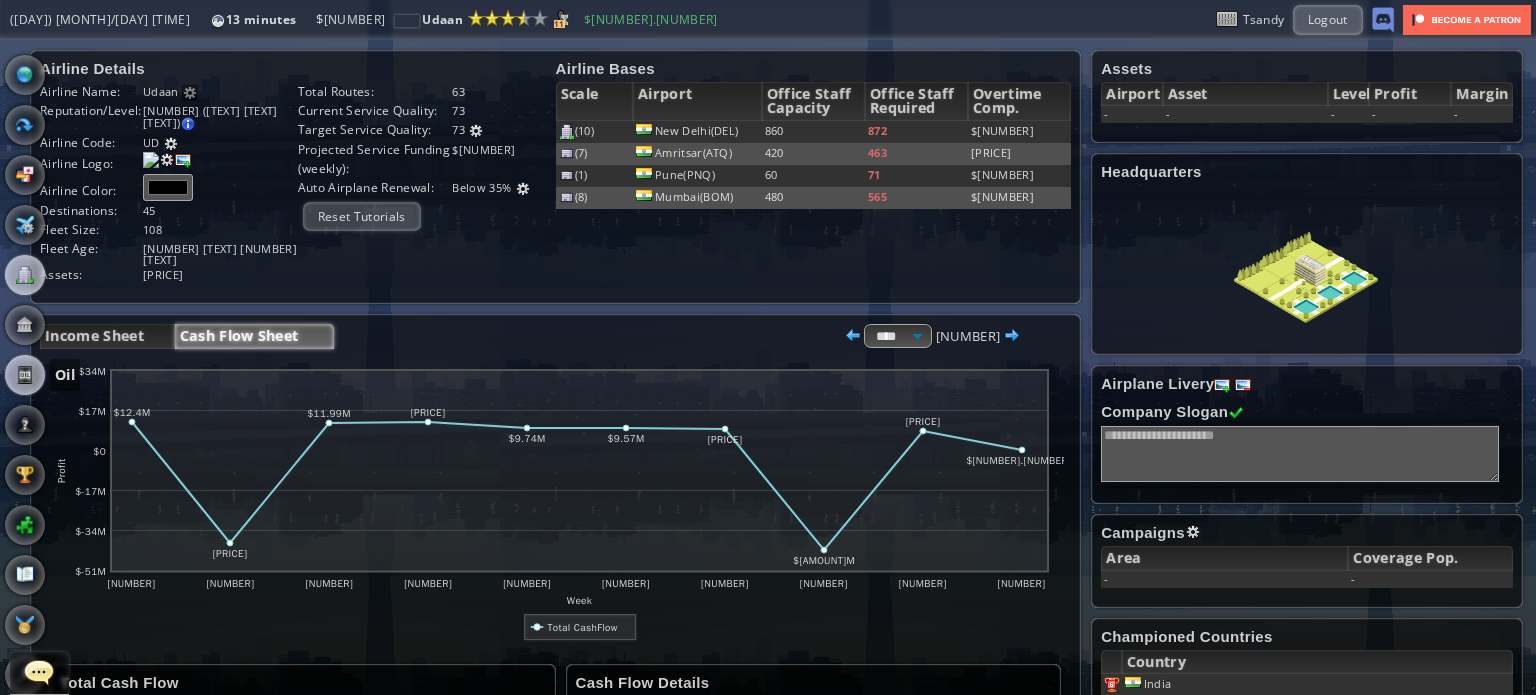 click at bounding box center (25, 375) 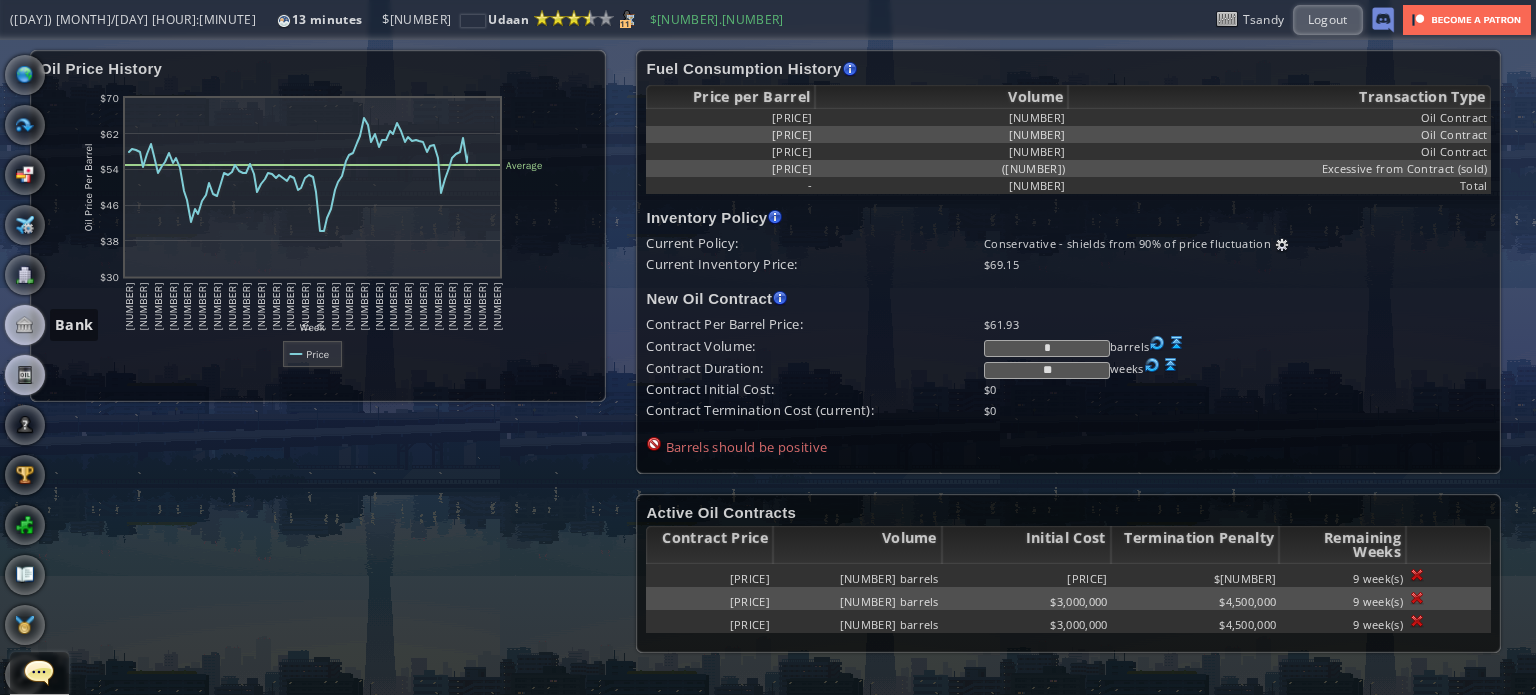 click at bounding box center [25, 325] 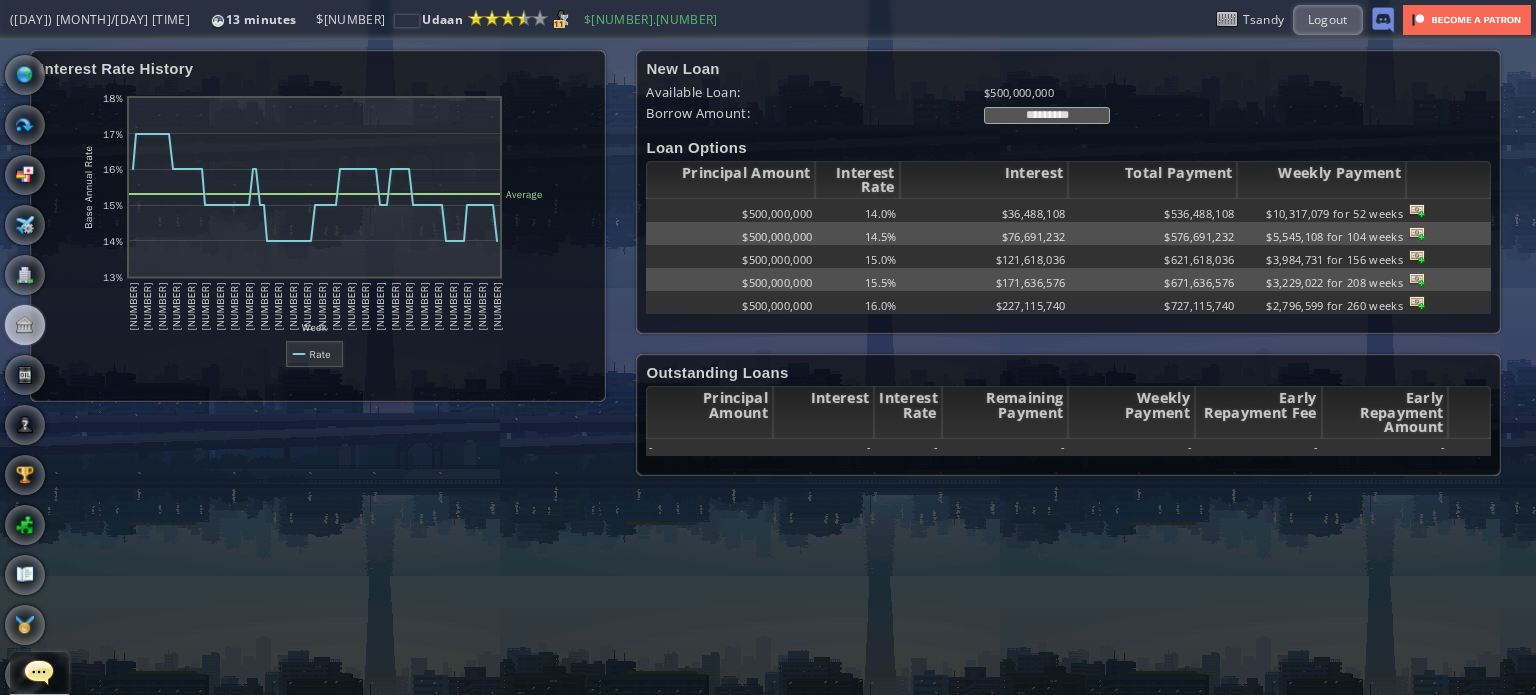 drag, startPoint x: 1044, startPoint y: 112, endPoint x: 1024, endPoint y: 111, distance: 20.024984 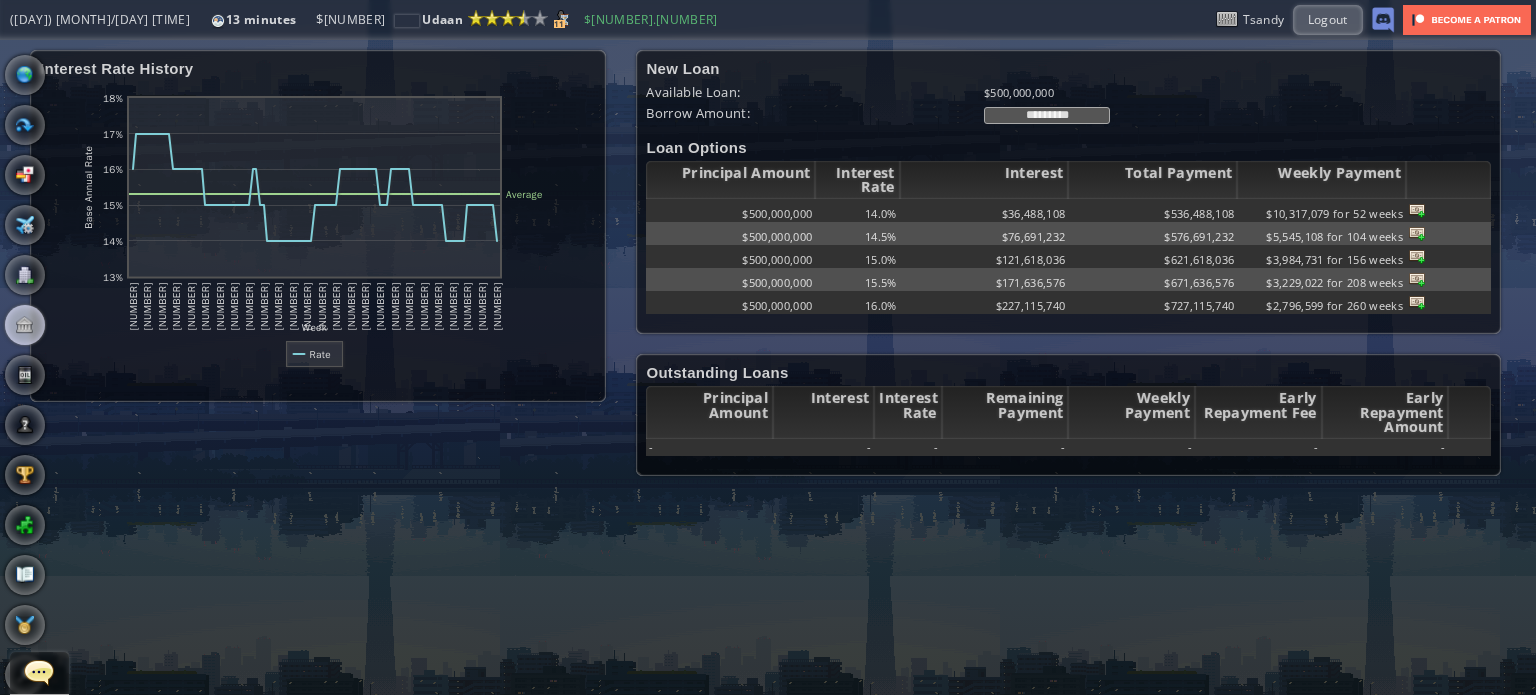 click on "*********" at bounding box center [1047, 115] 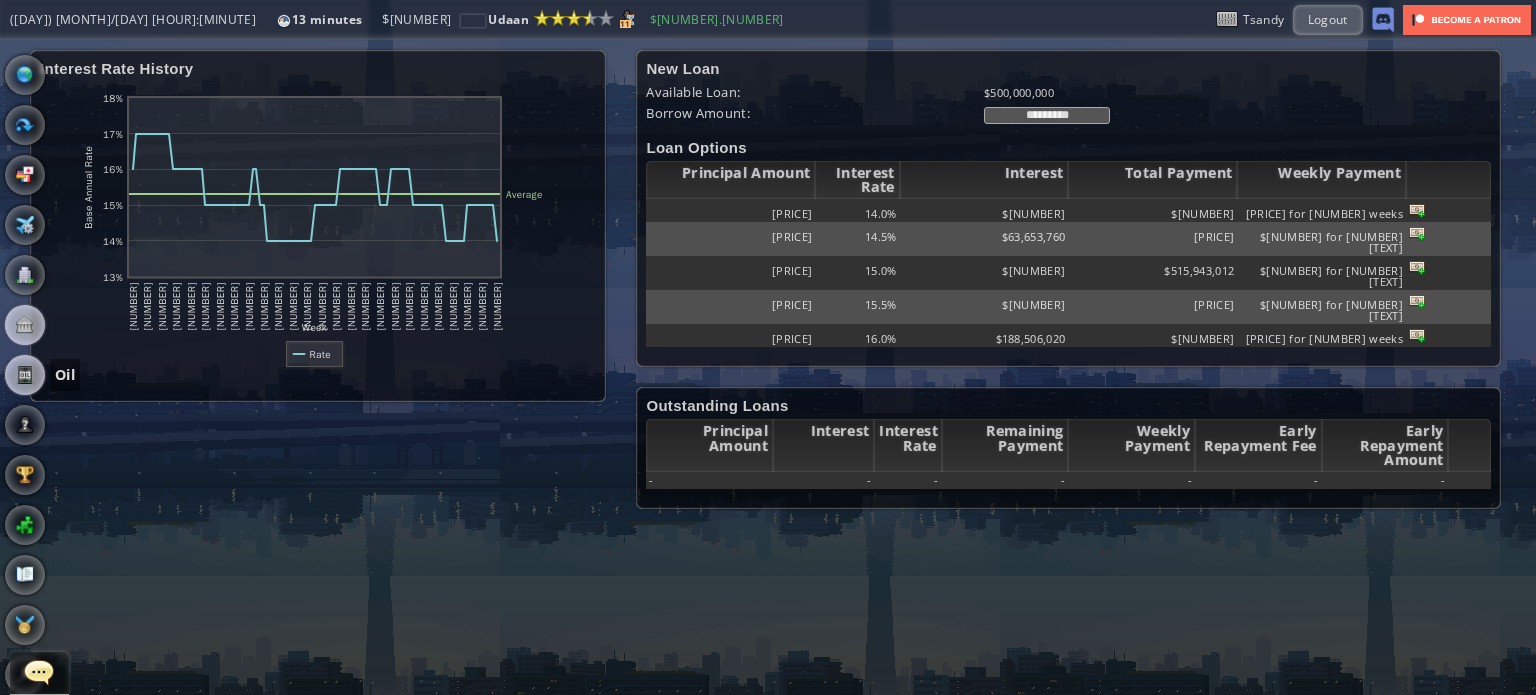 type on "*********" 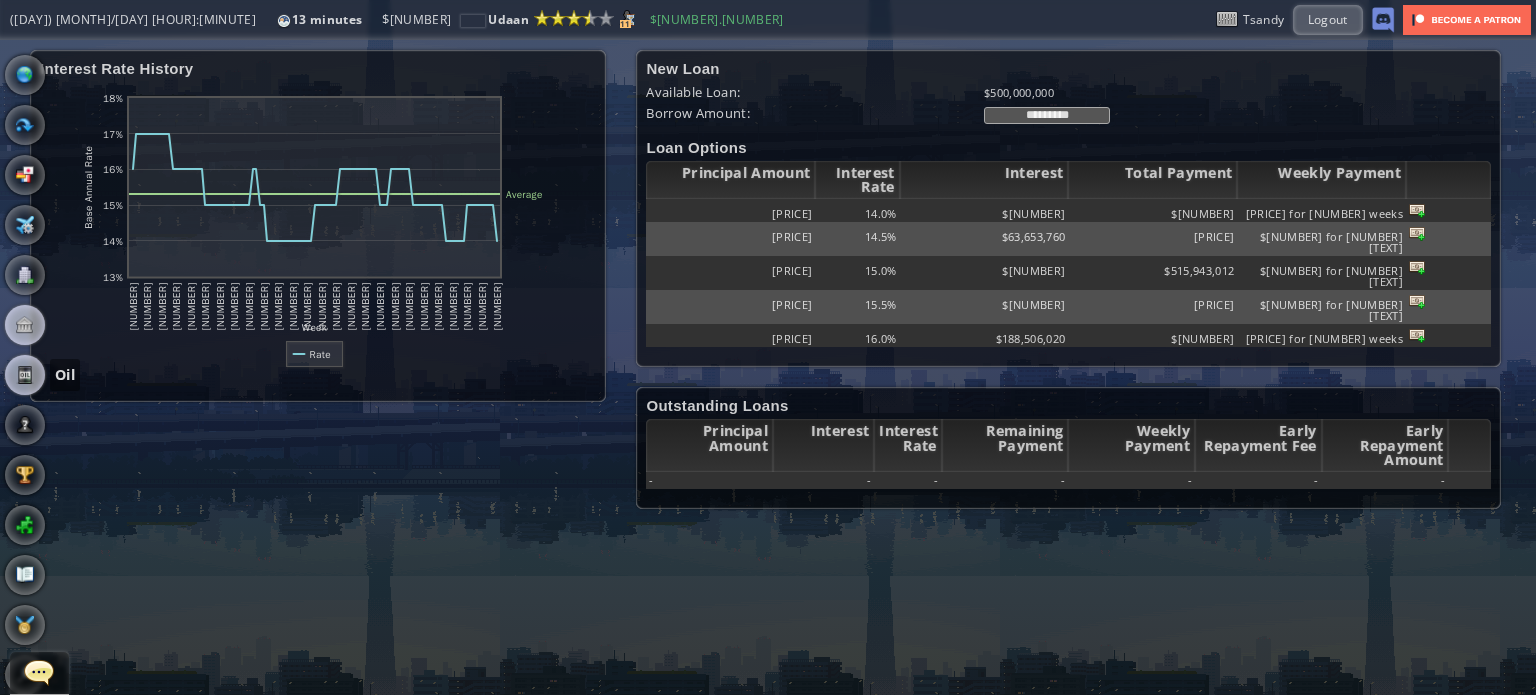 click at bounding box center [25, 375] 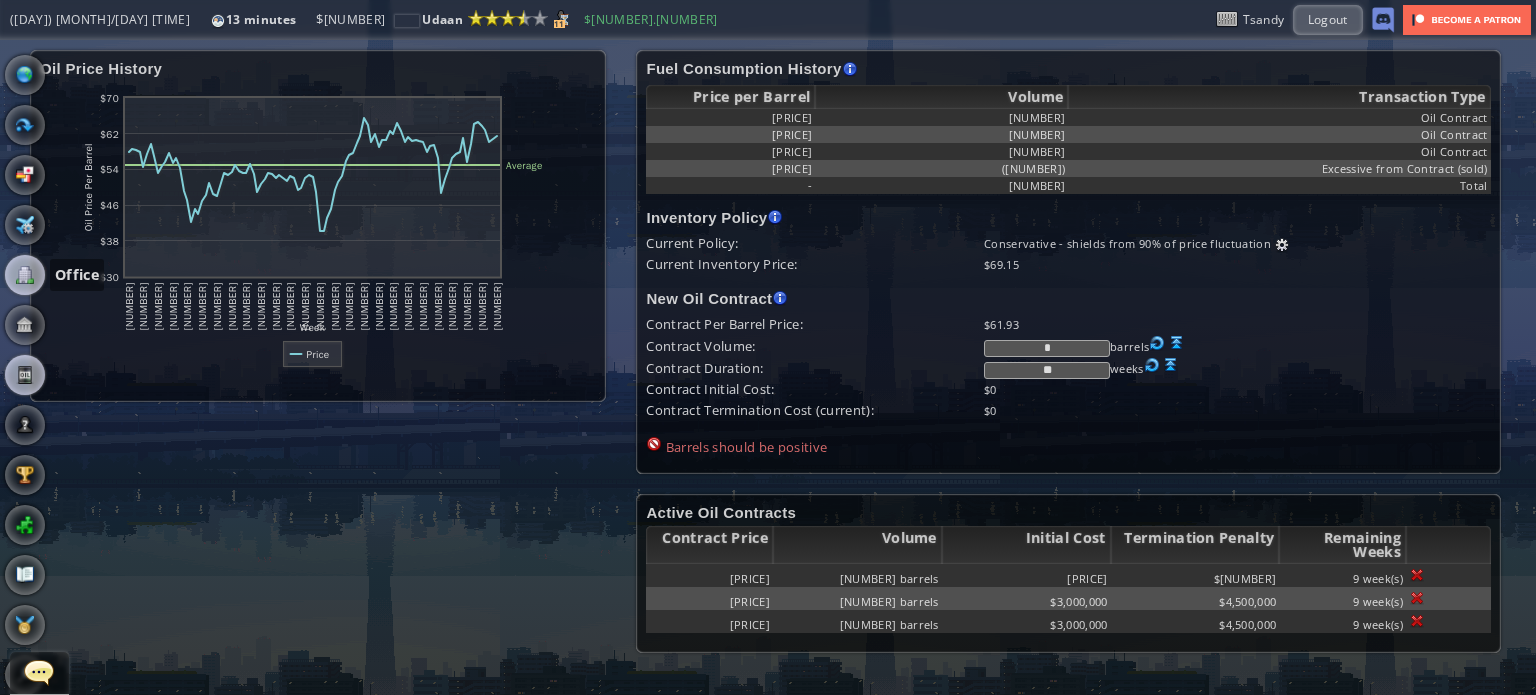 click at bounding box center (25, 275) 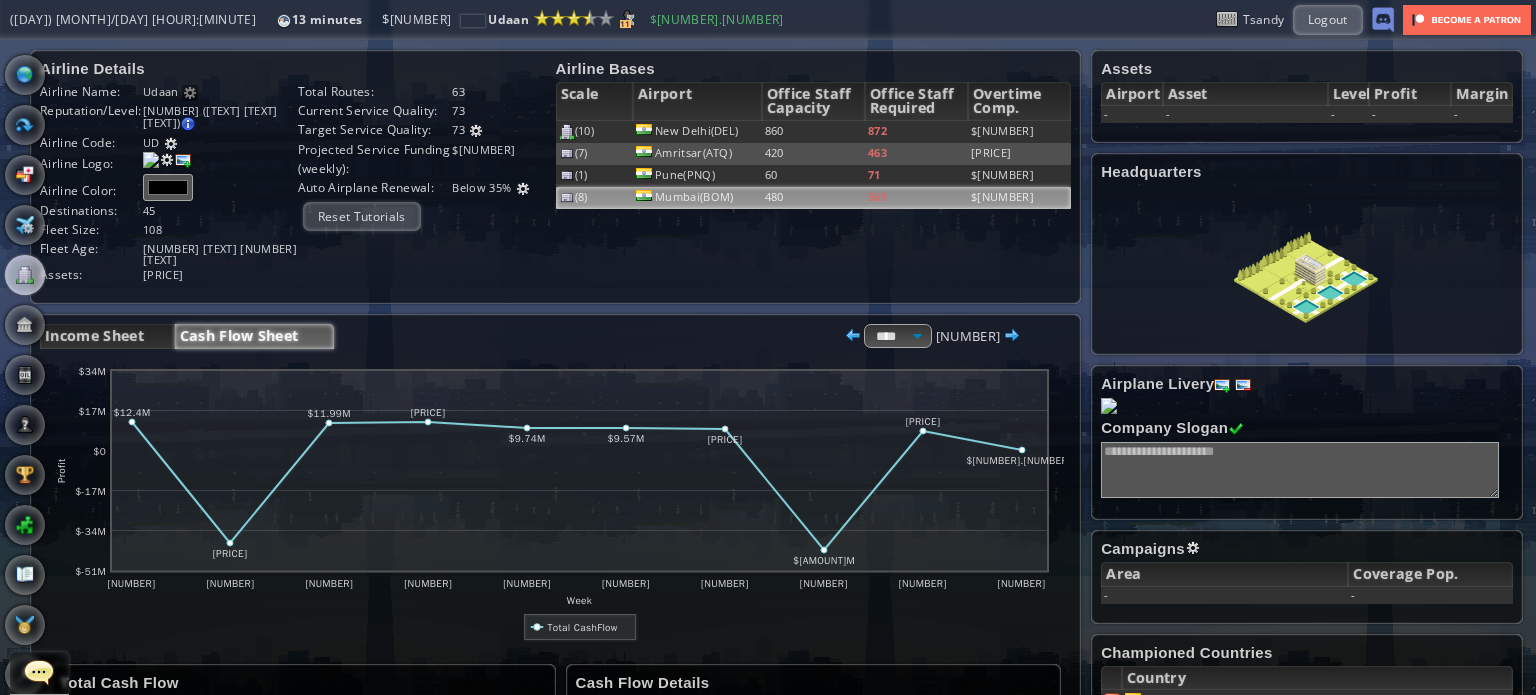 click on "Mumbai(BOM)" at bounding box center (697, 132) 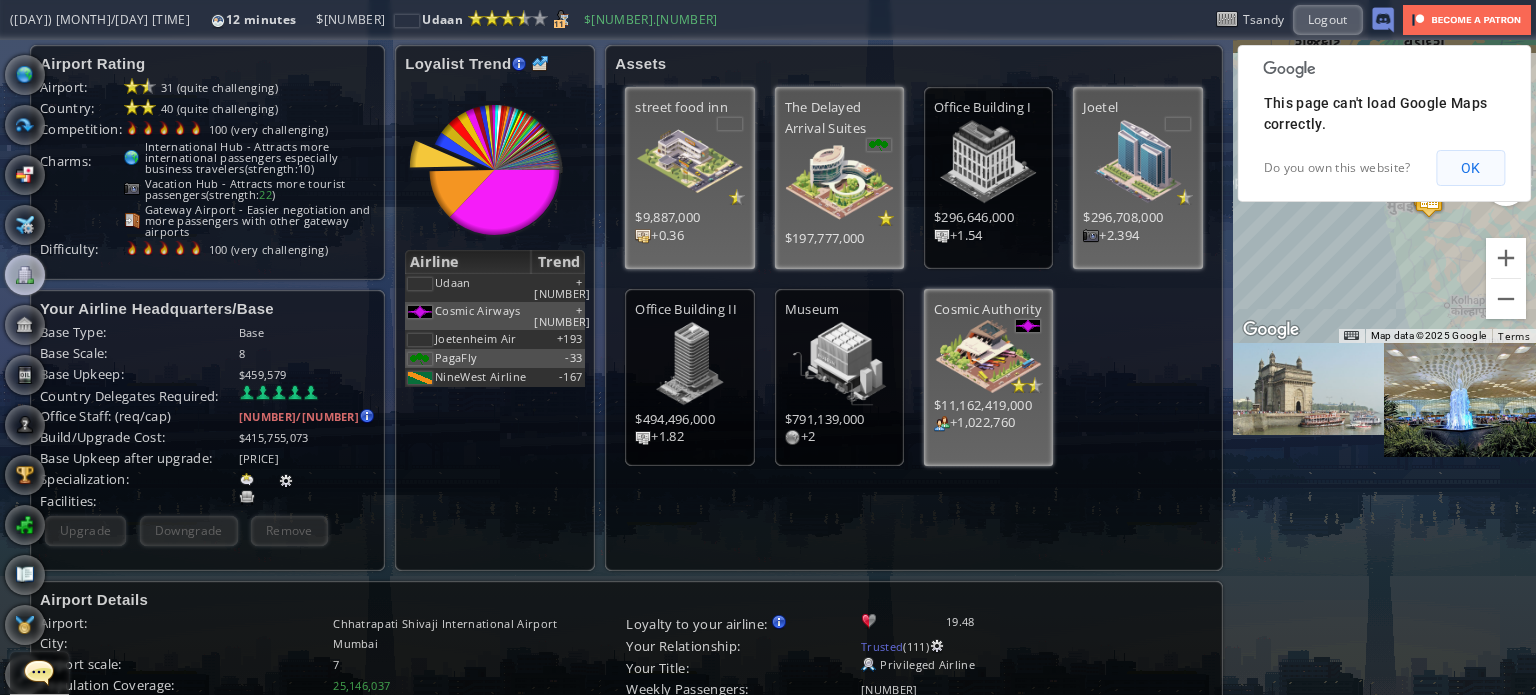 click on "OK" at bounding box center [1470, 168] 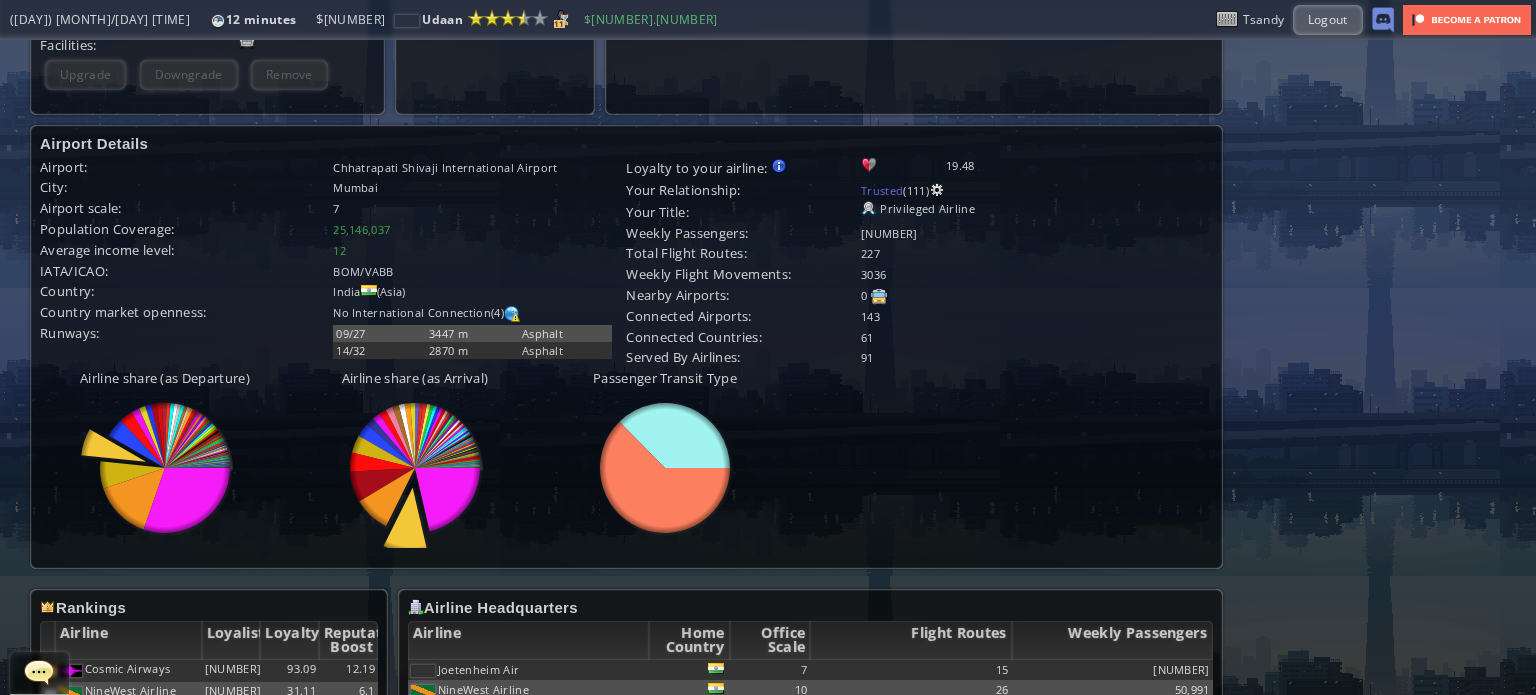 scroll, scrollTop: 444, scrollLeft: 0, axis: vertical 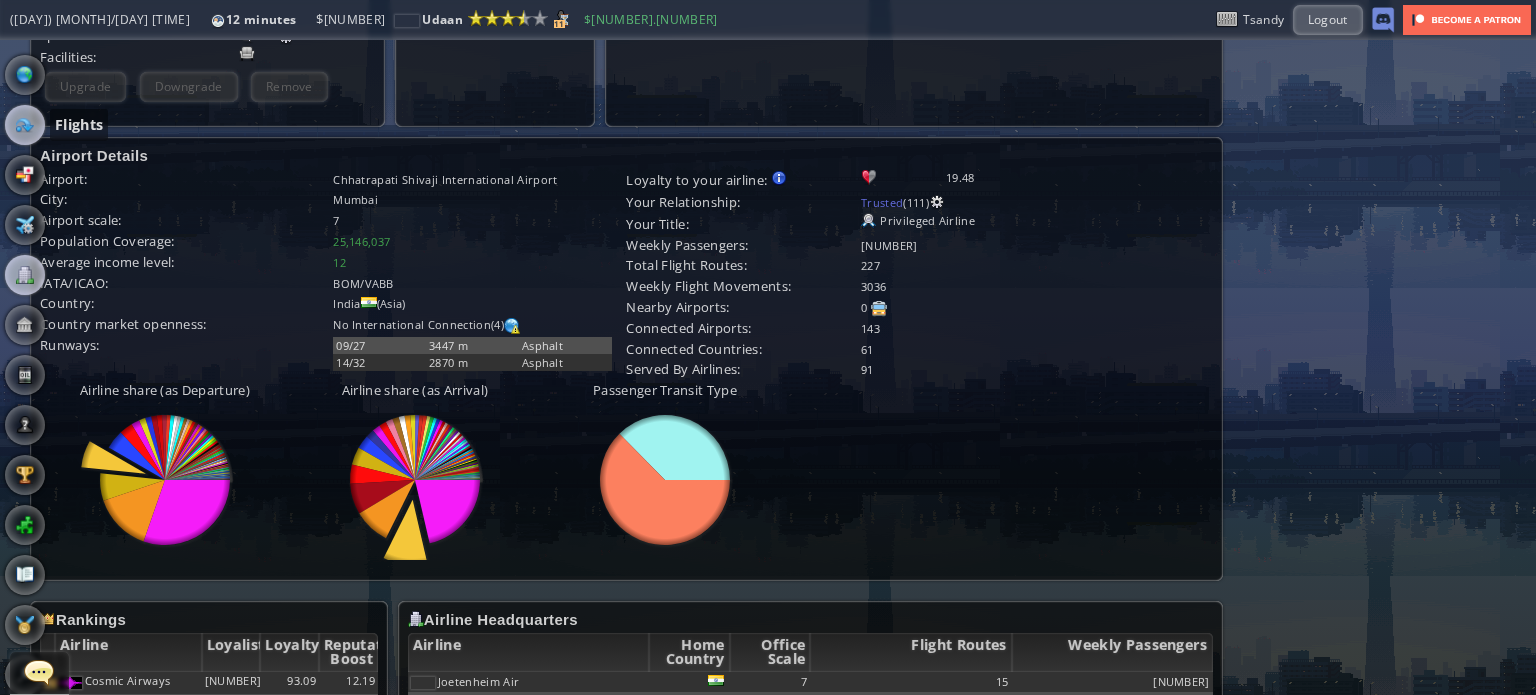click at bounding box center (25, 125) 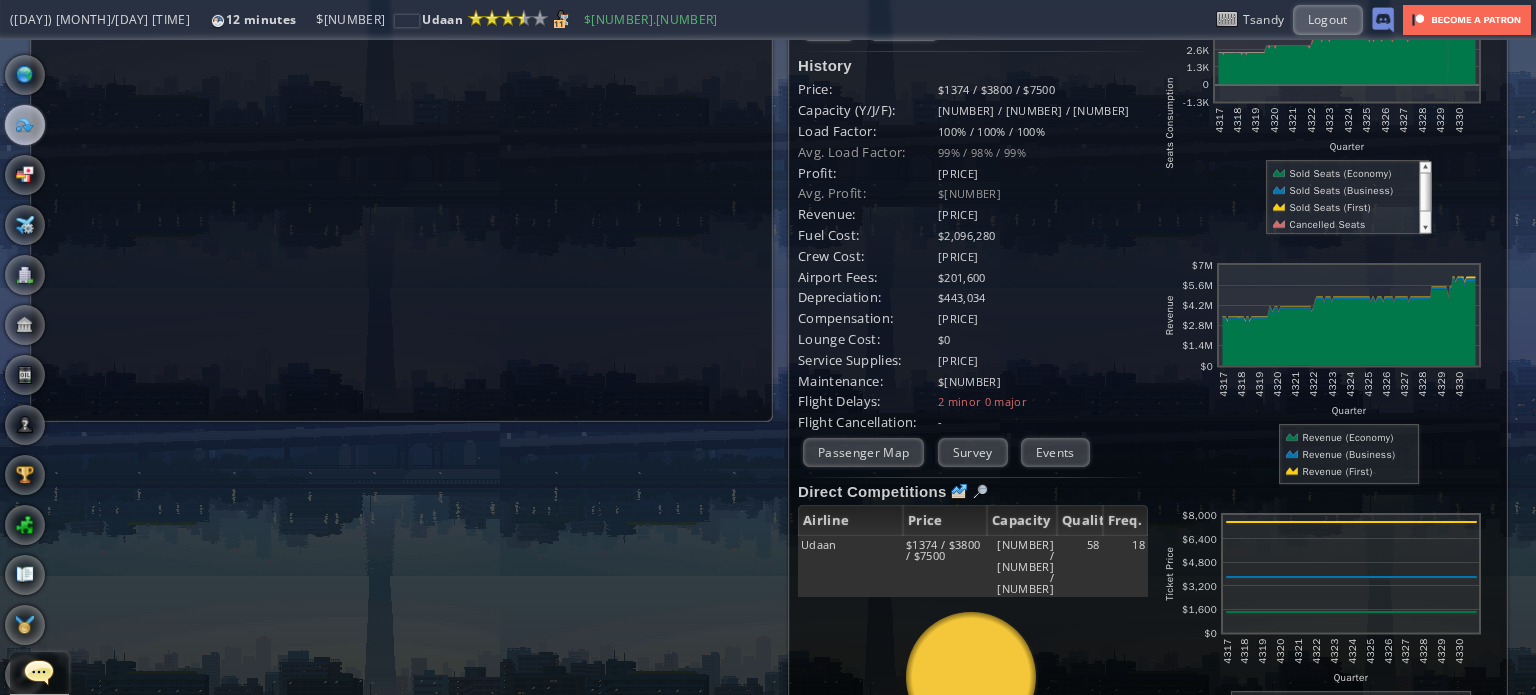 scroll, scrollTop: 0, scrollLeft: 0, axis: both 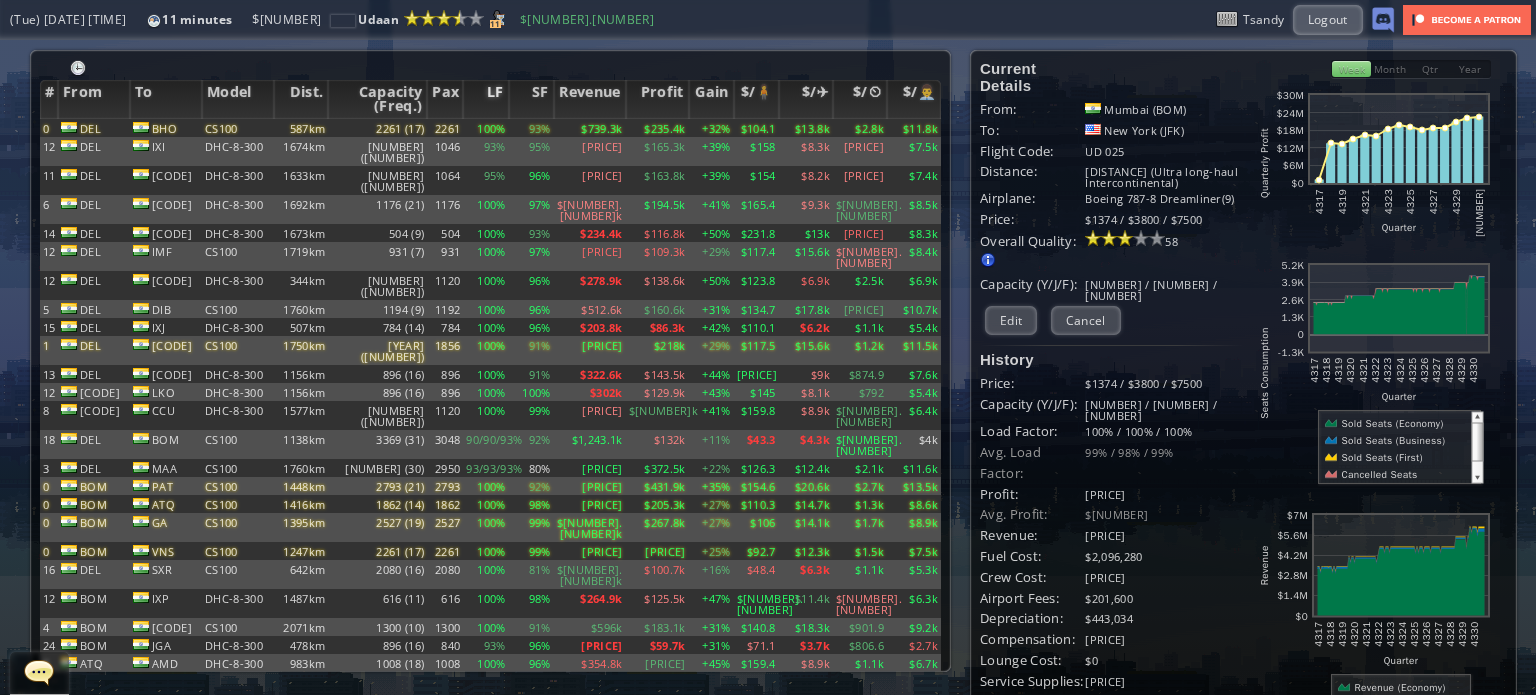 click on "LF" at bounding box center [485, 99] 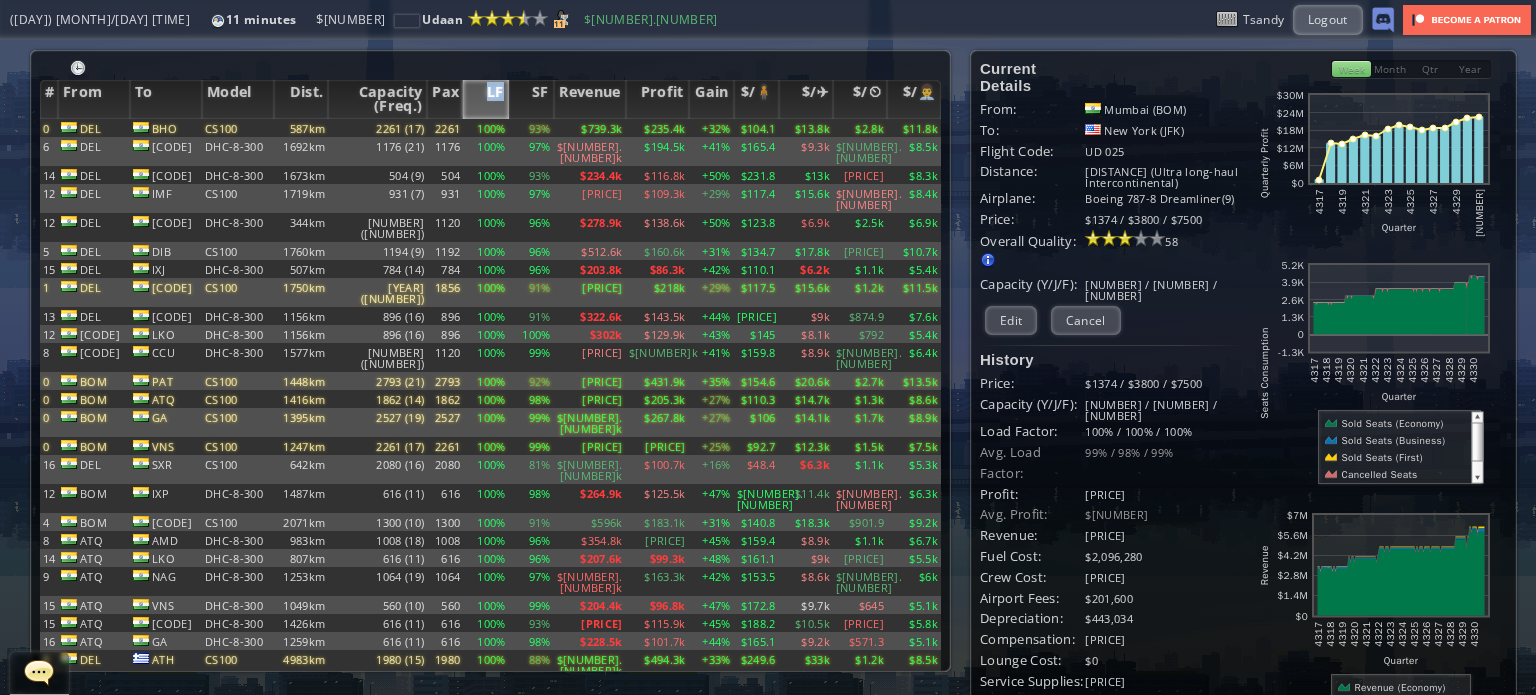 click on "LF" at bounding box center [485, 99] 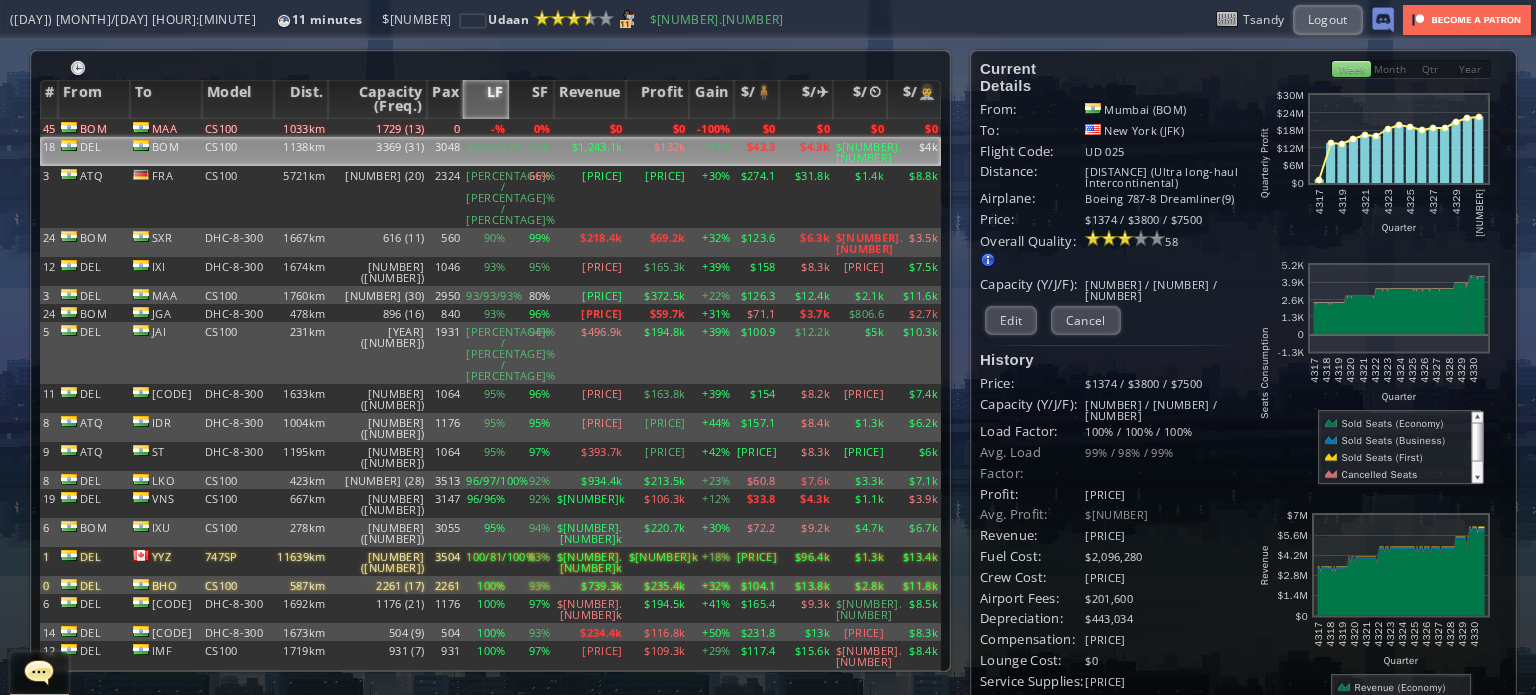click on "3048" at bounding box center (445, 128) 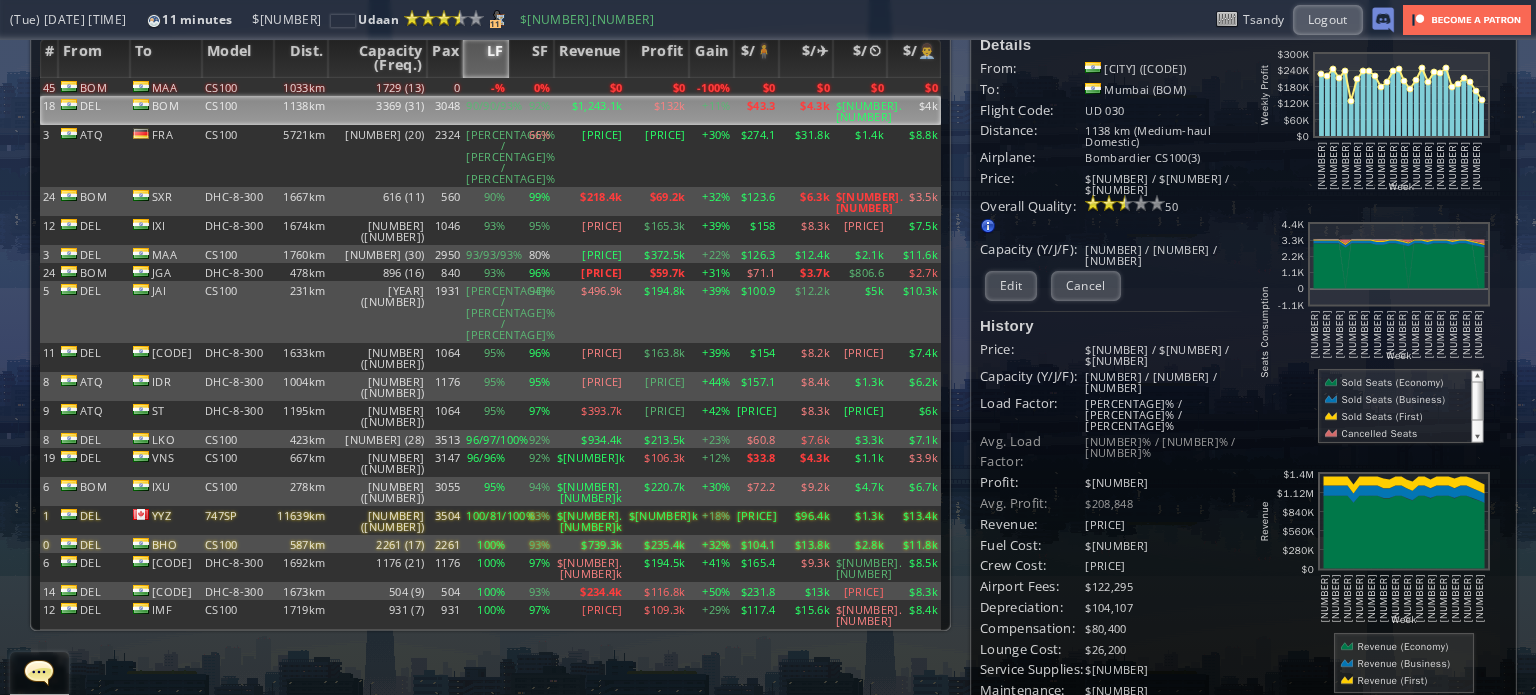 scroll, scrollTop: 0, scrollLeft: 0, axis: both 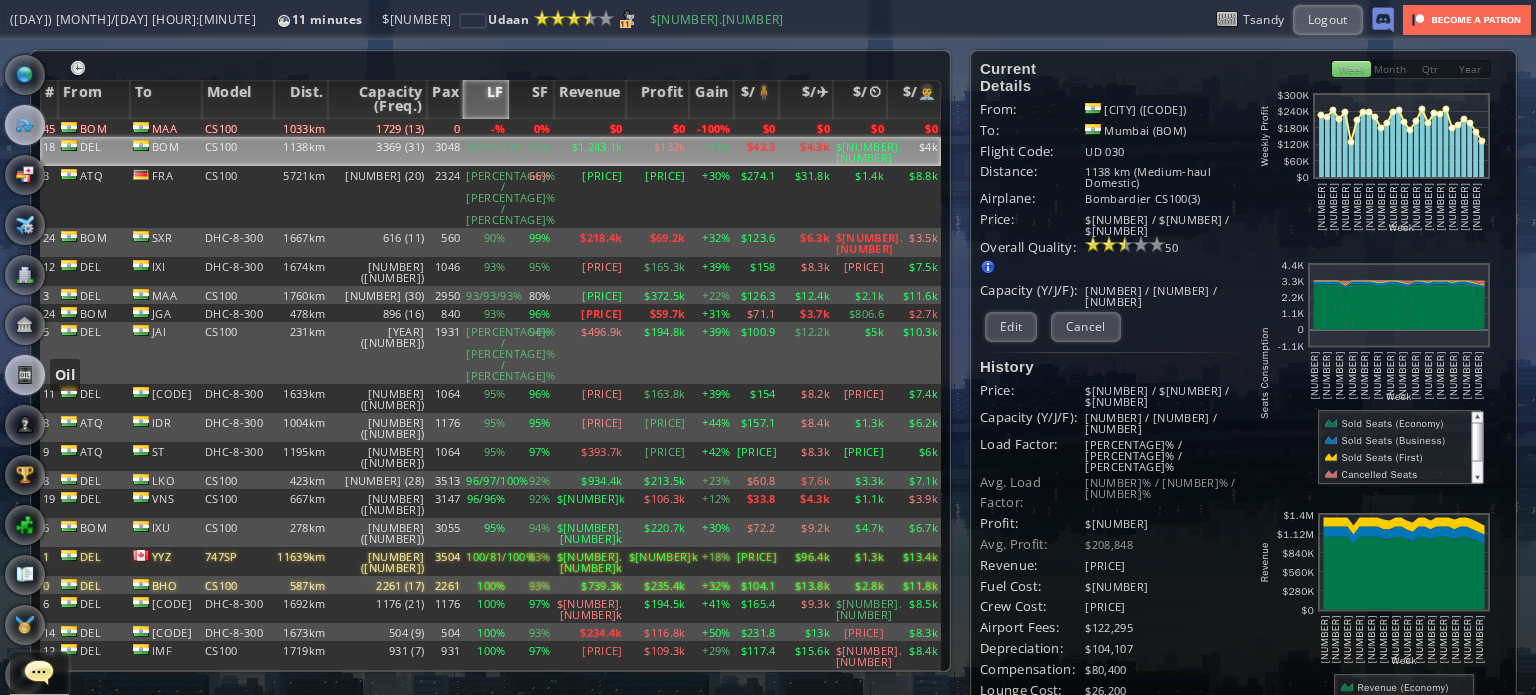 click at bounding box center [25, 375] 